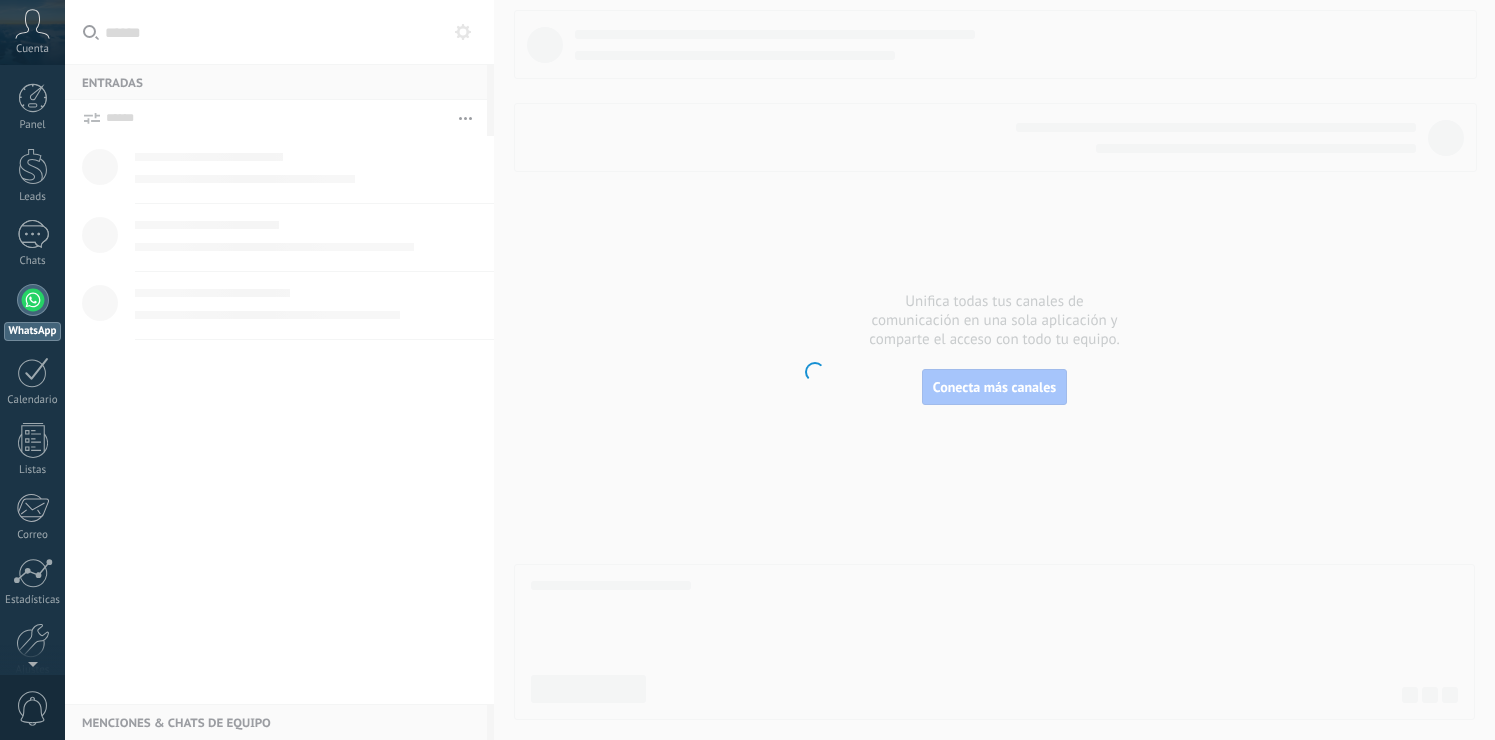 scroll, scrollTop: 0, scrollLeft: 0, axis: both 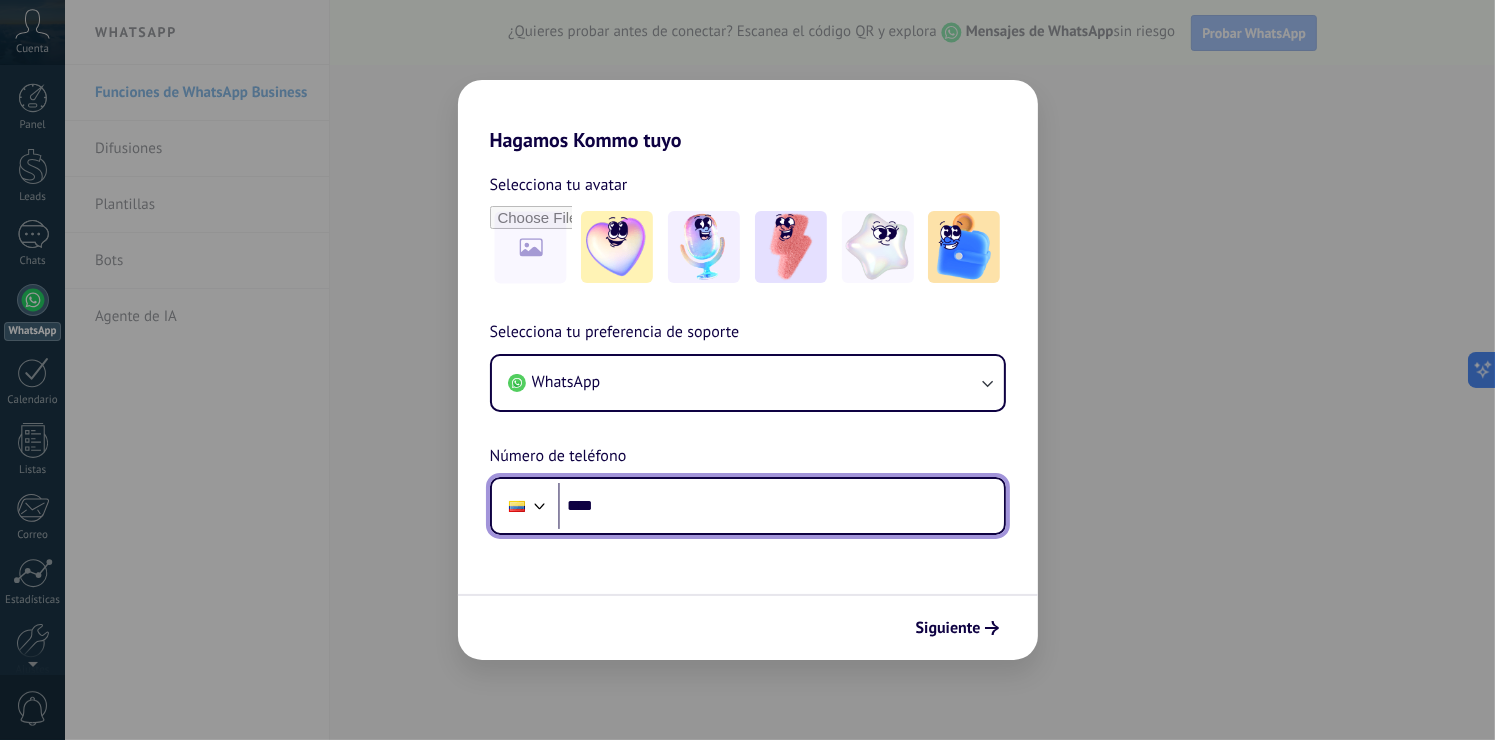 click on "****" at bounding box center (781, 506) 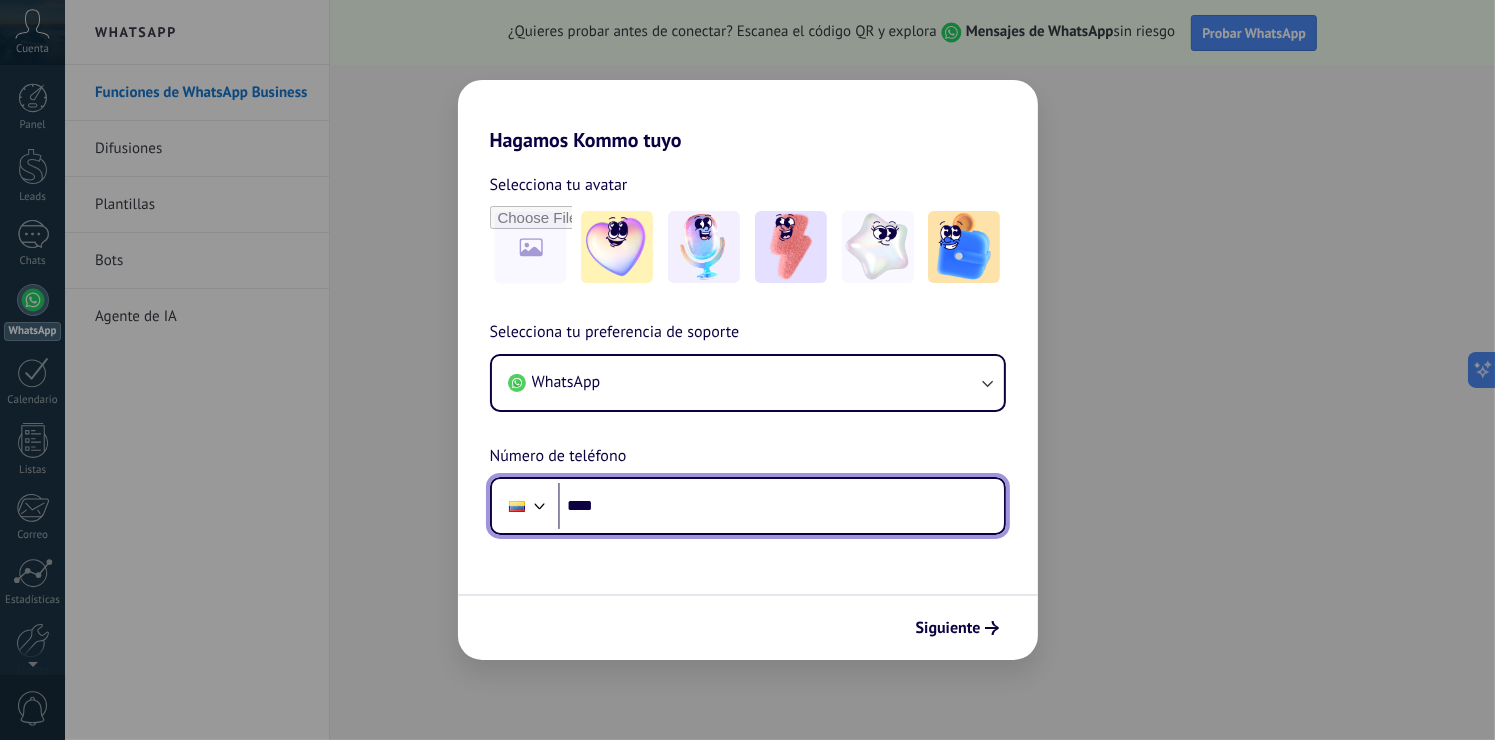 click on "****" at bounding box center (781, 506) 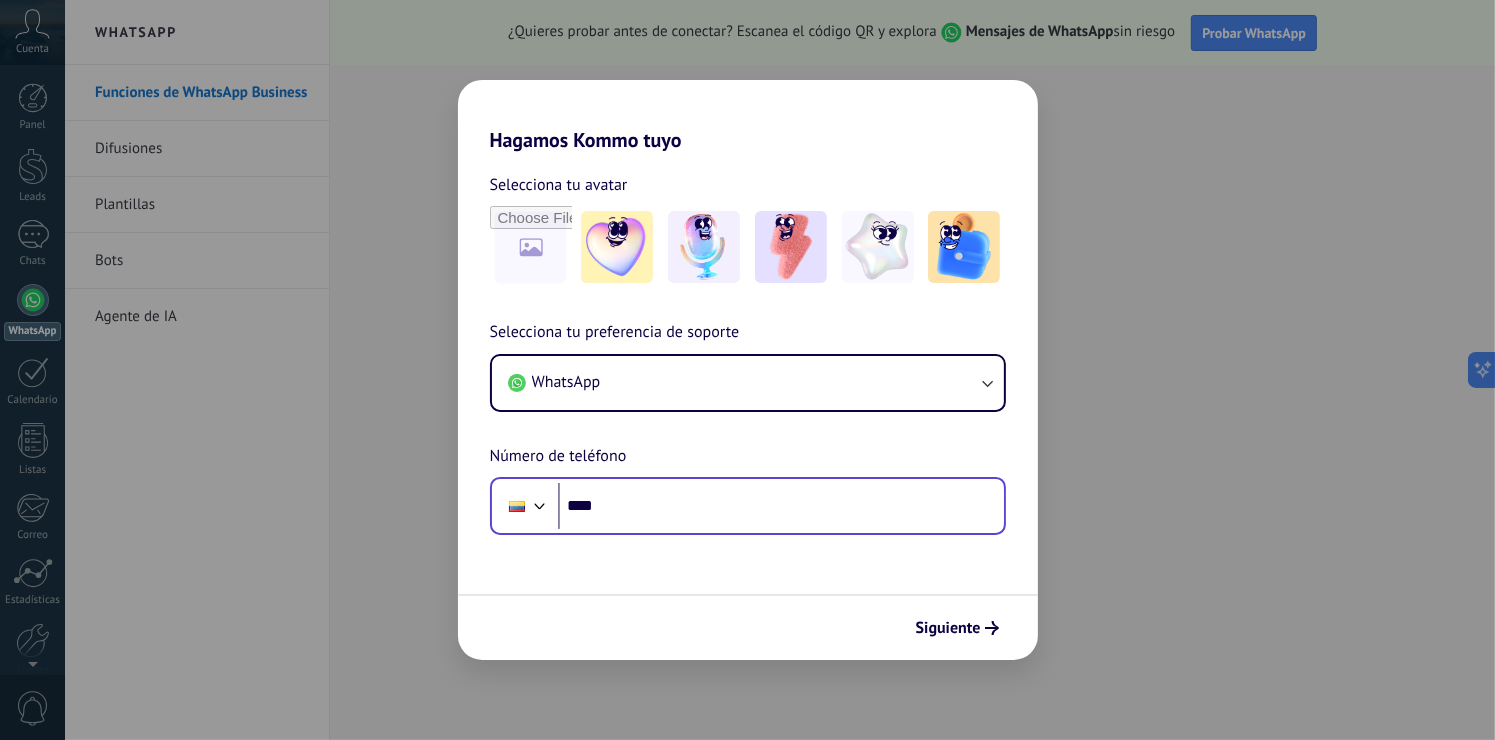 scroll, scrollTop: 25, scrollLeft: 0, axis: vertical 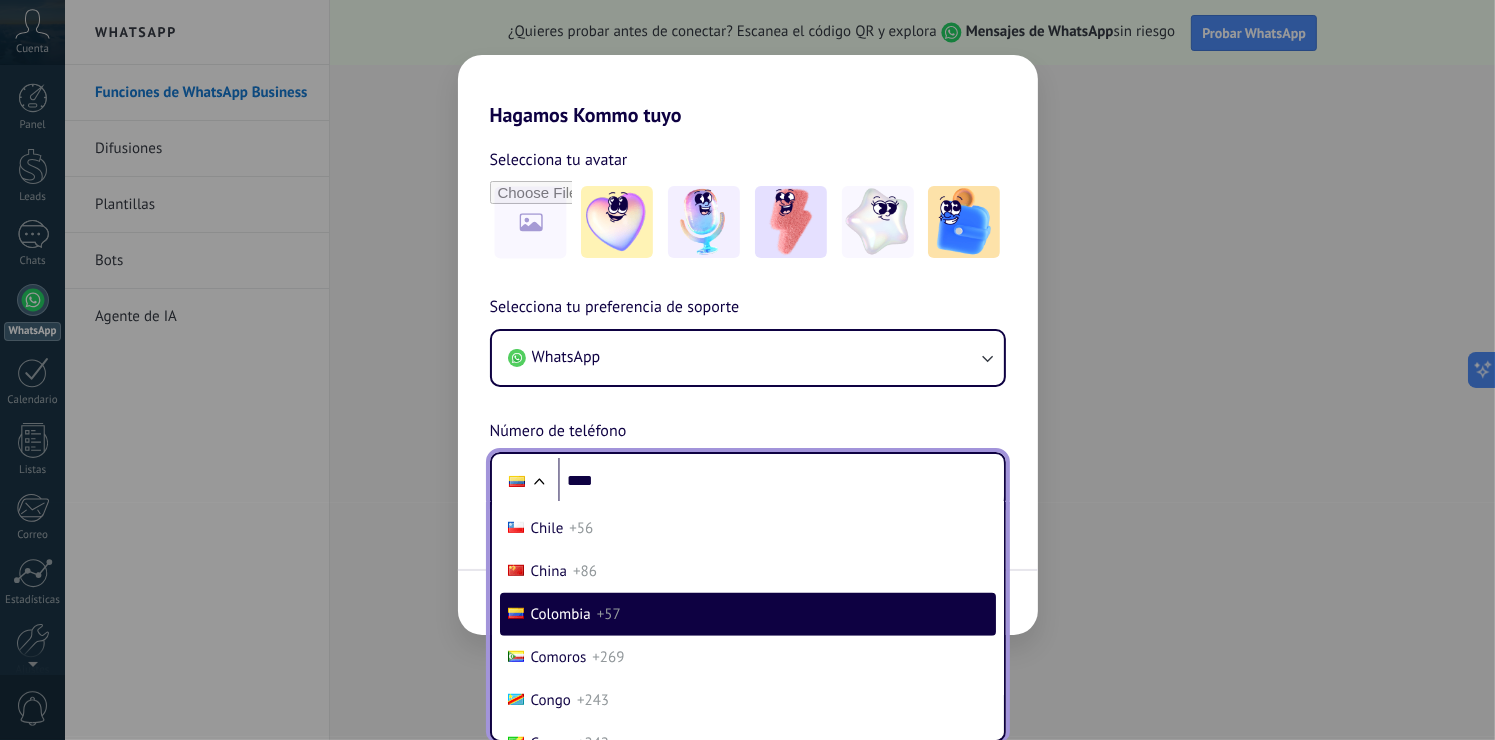 click on "Colombia" at bounding box center [561, 614] 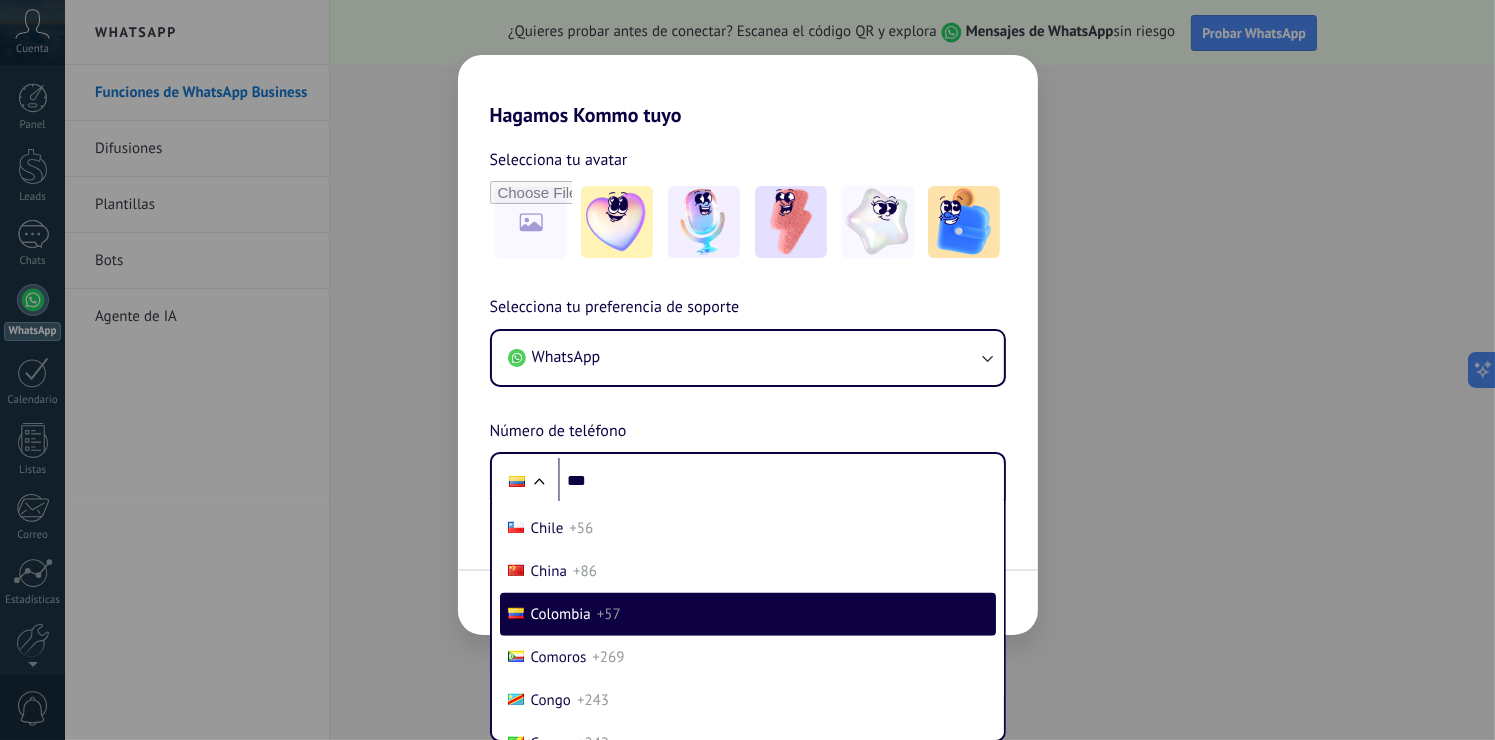 scroll, scrollTop: 0, scrollLeft: 0, axis: both 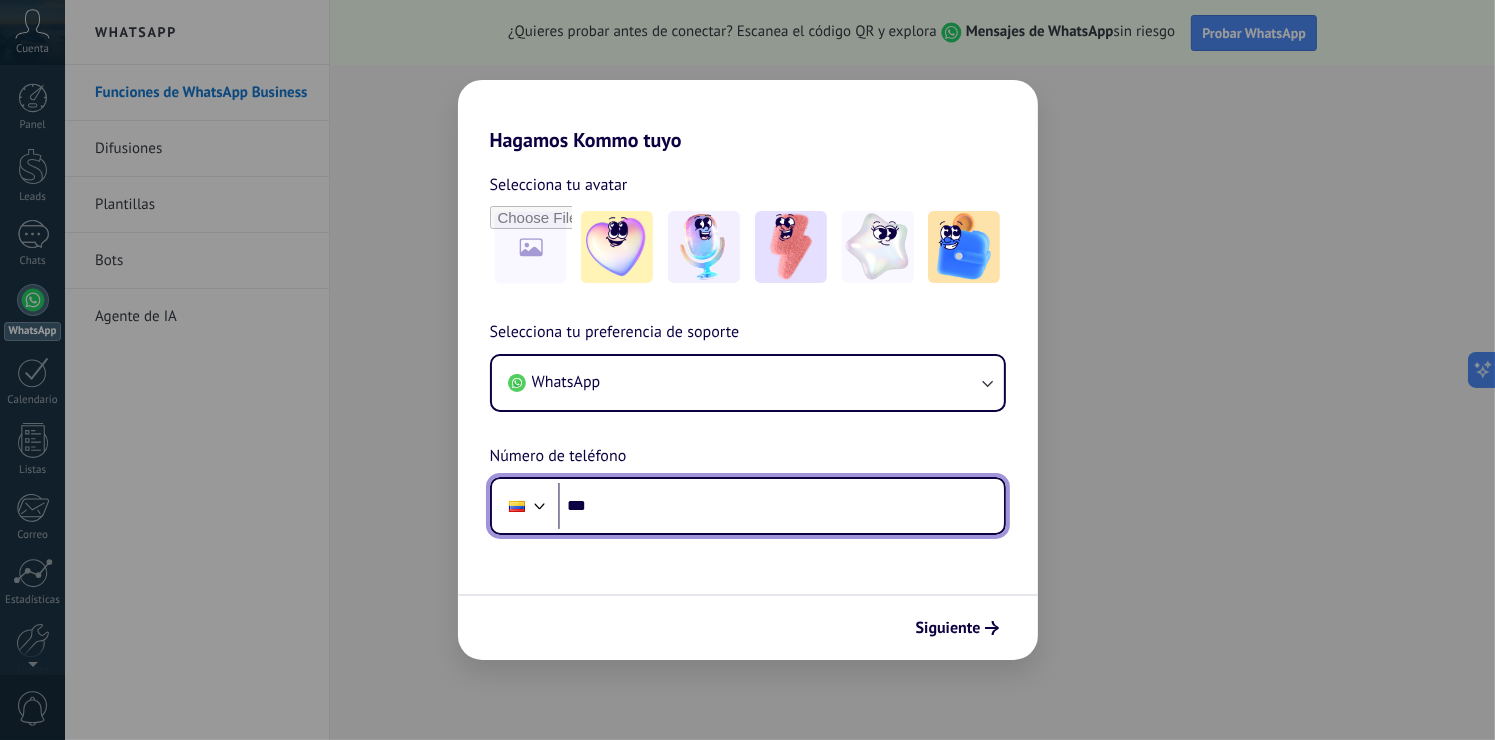 click on "***" at bounding box center (781, 506) 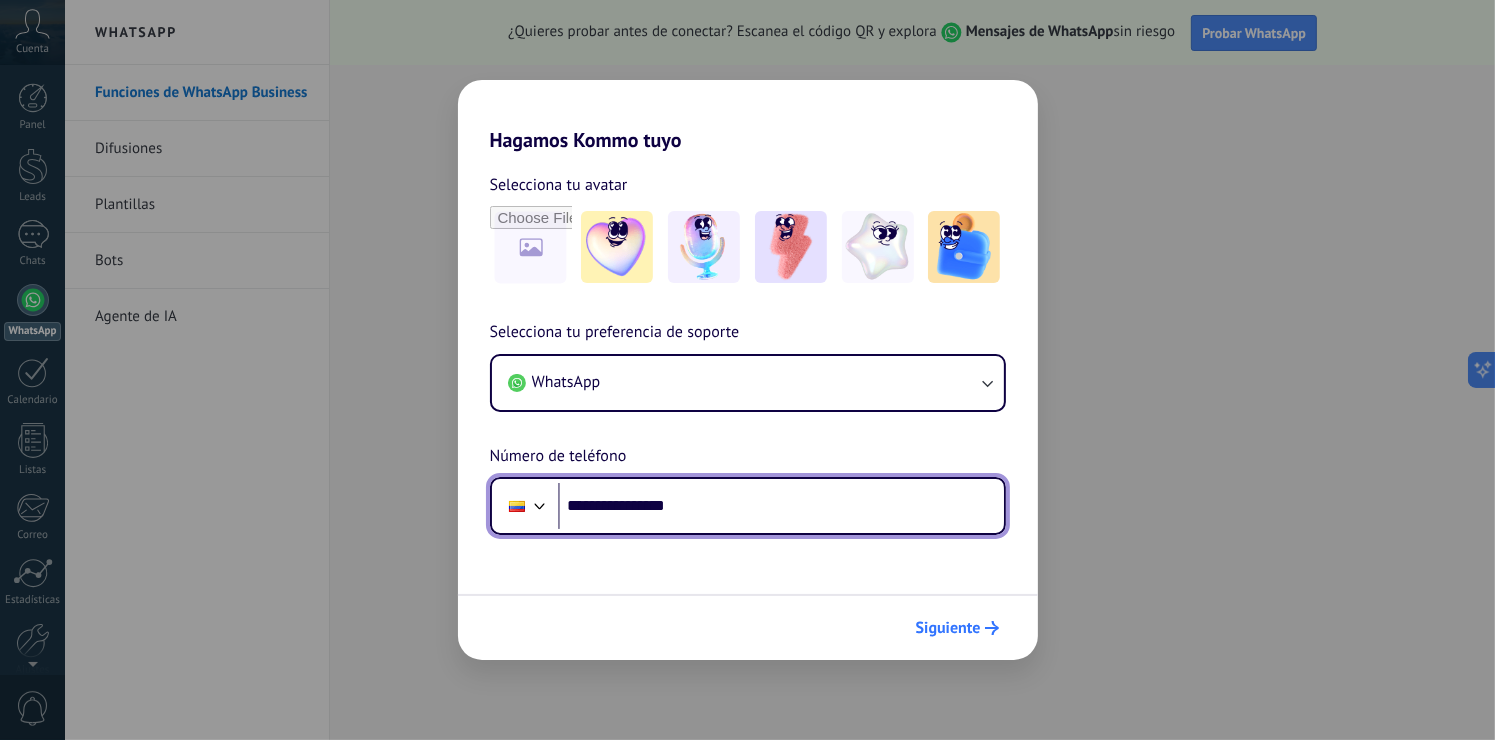 type on "**********" 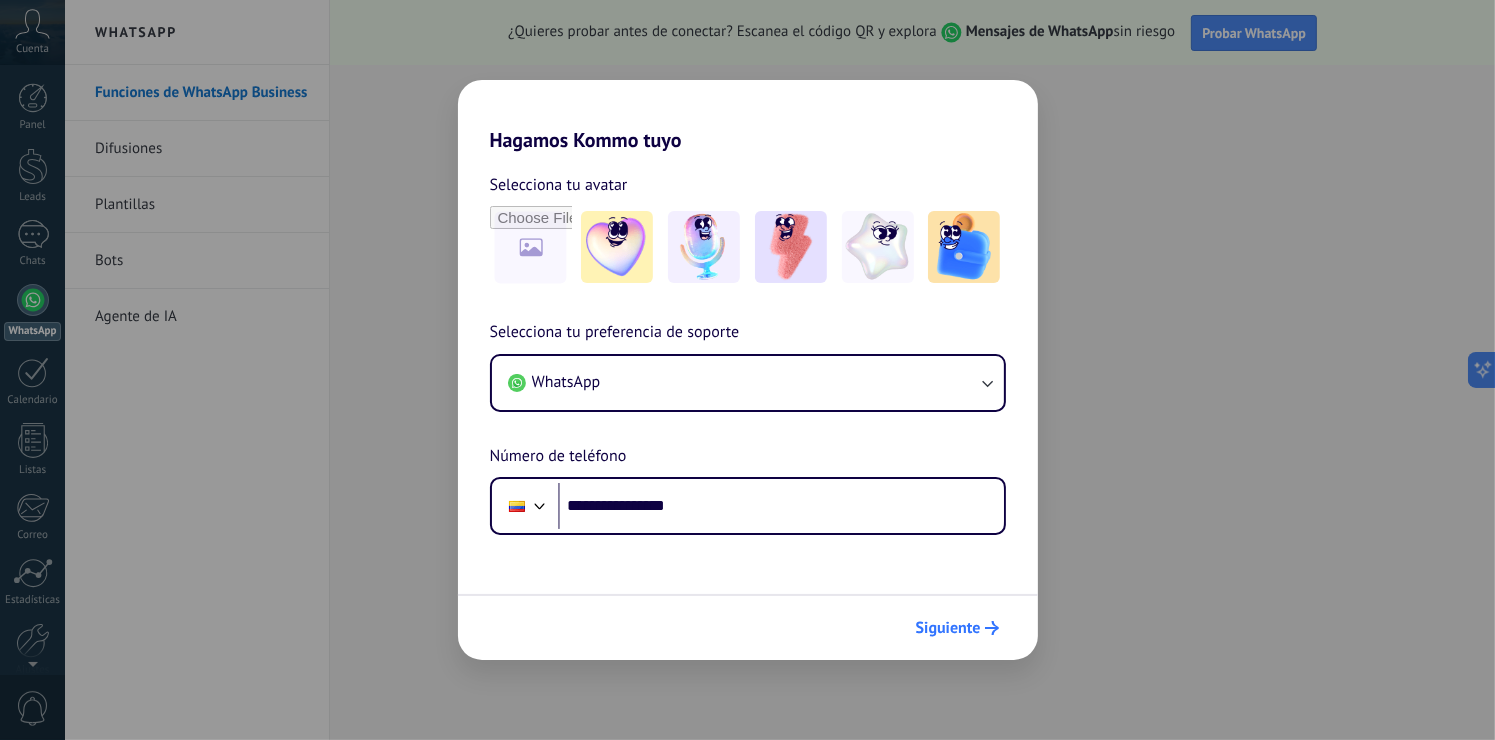 click on "Siguiente" at bounding box center (957, 628) 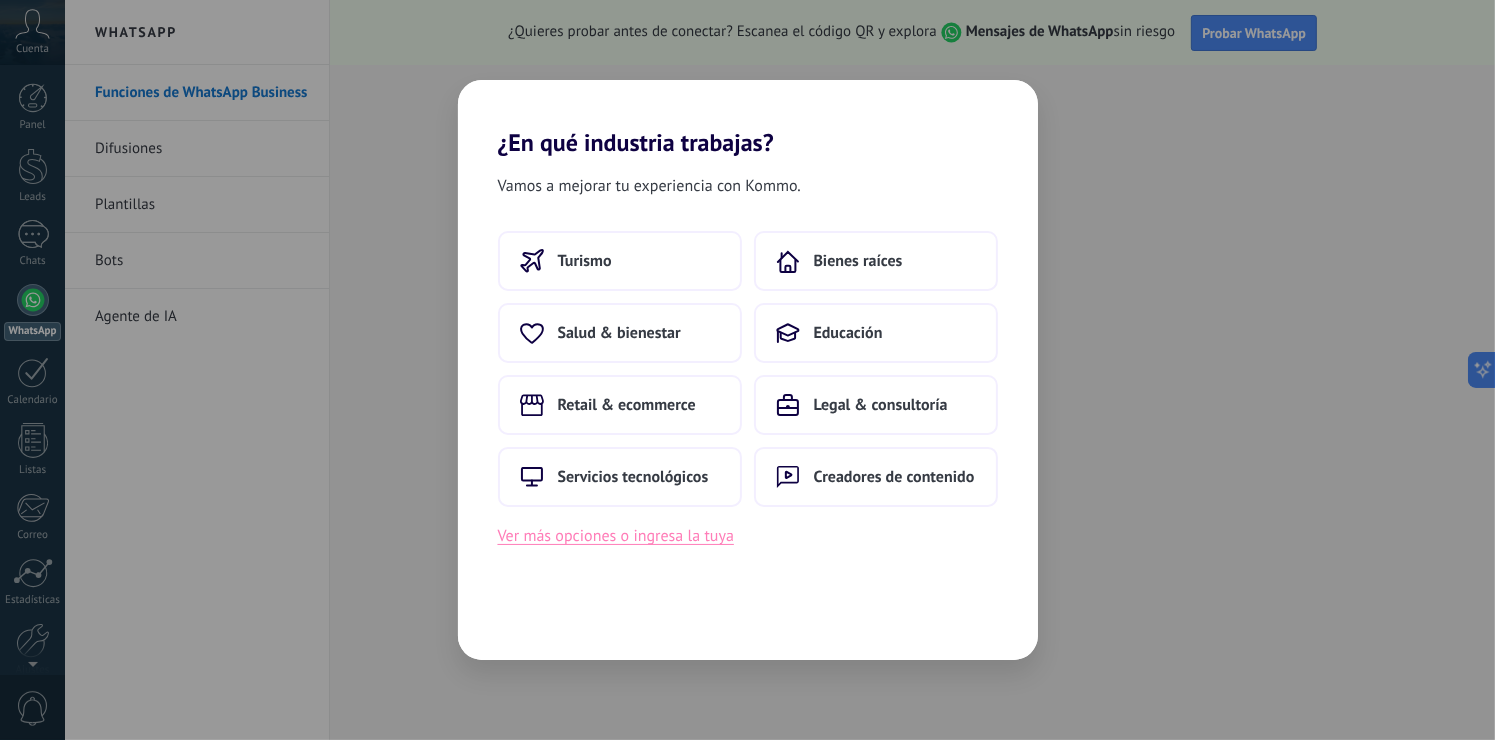 click on "Ver más opciones o ingresa la tuya" at bounding box center (616, 536) 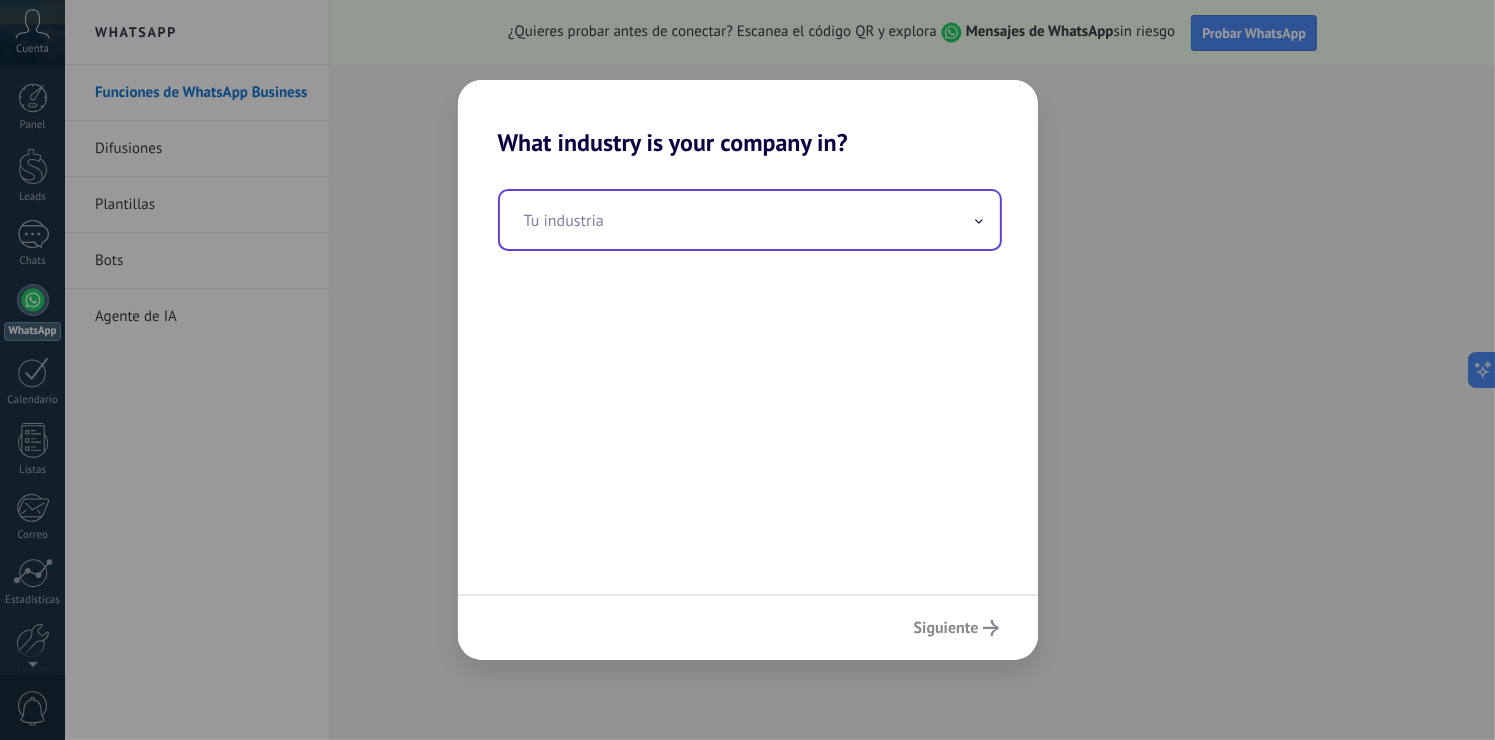 click at bounding box center [750, 220] 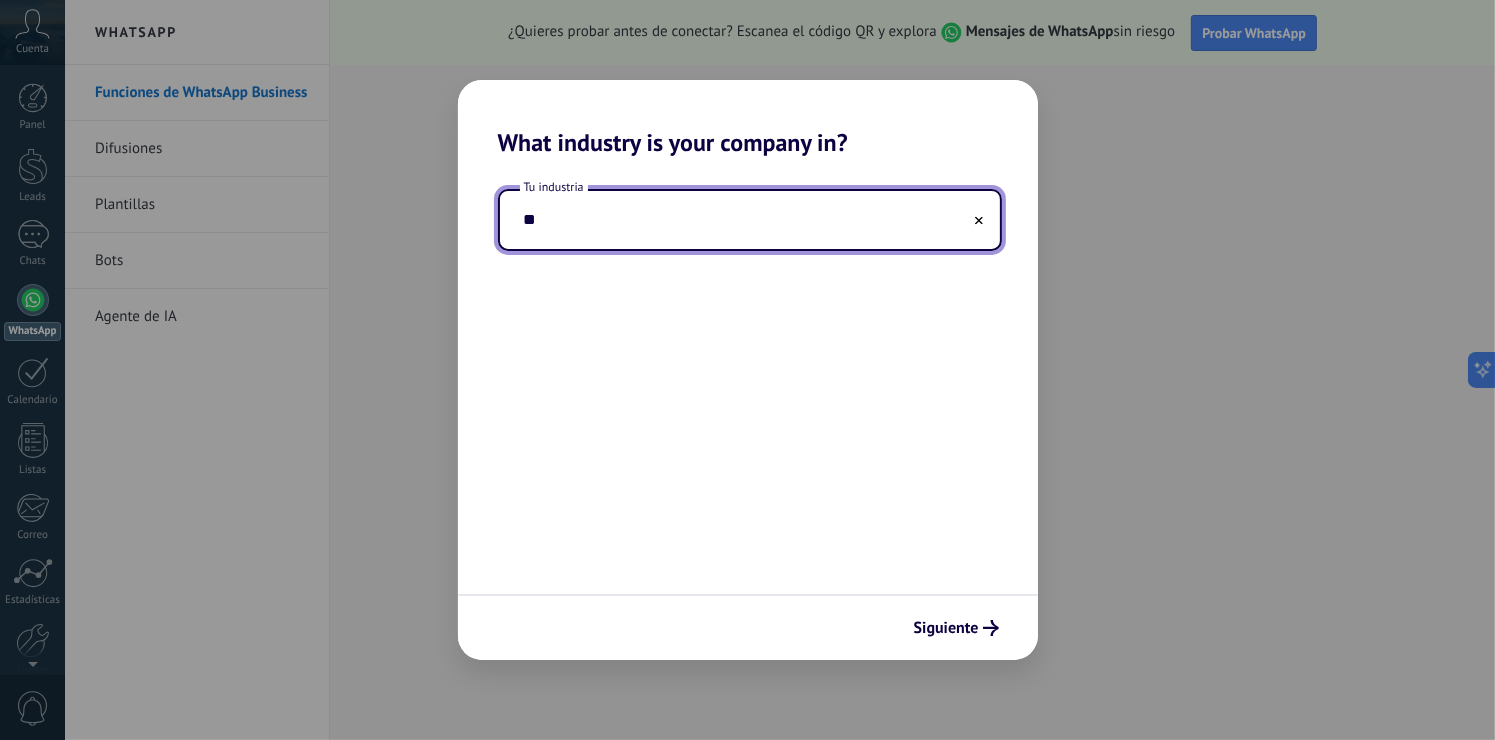 type on "*" 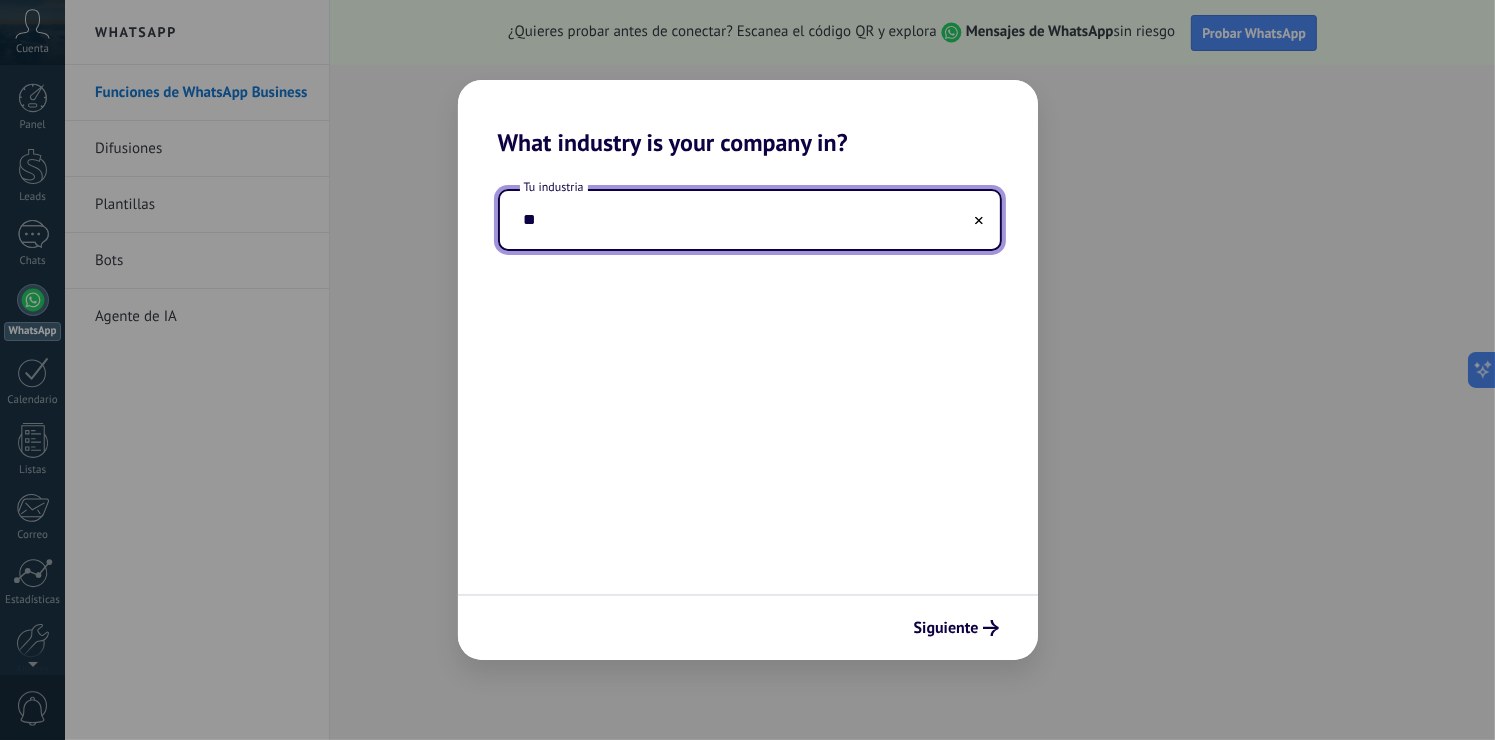 type on "*" 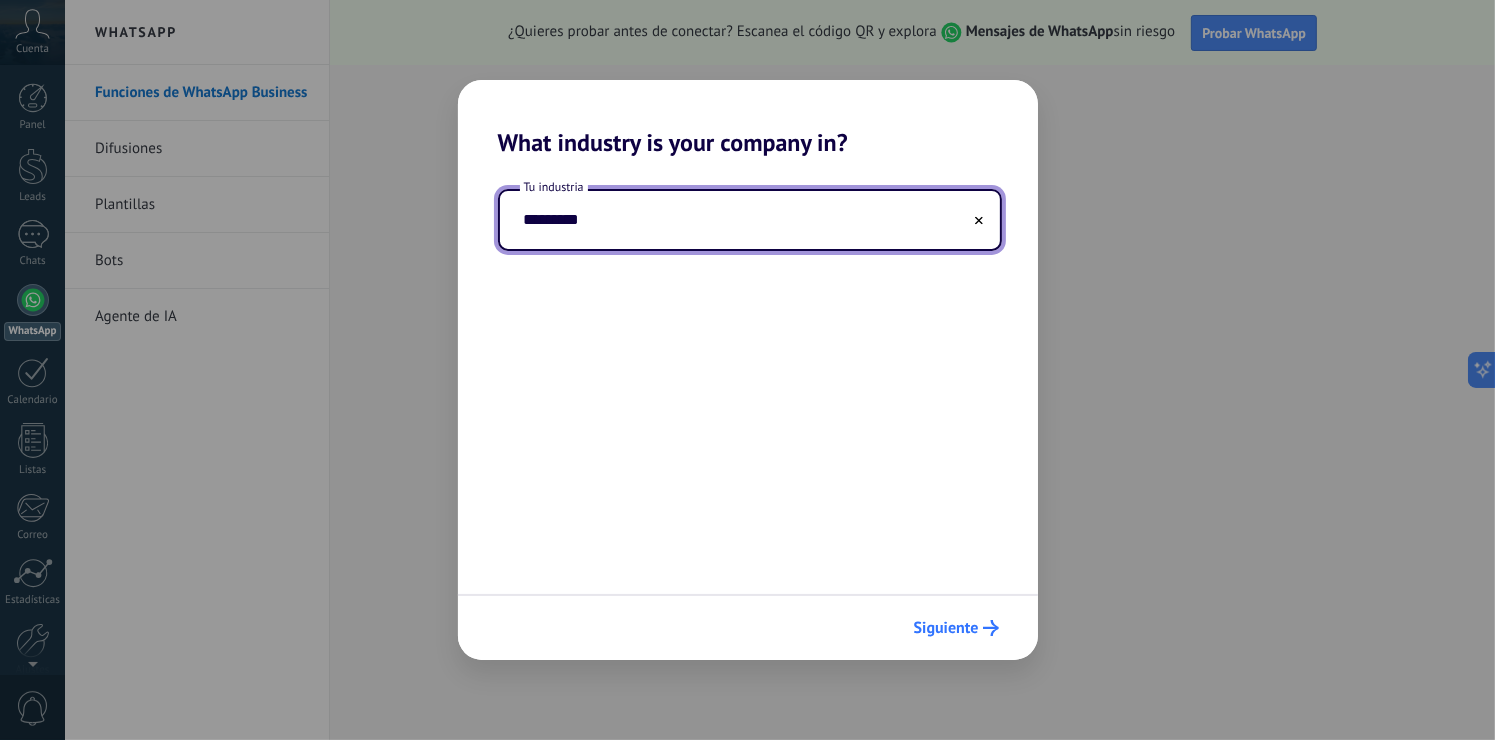 type on "*********" 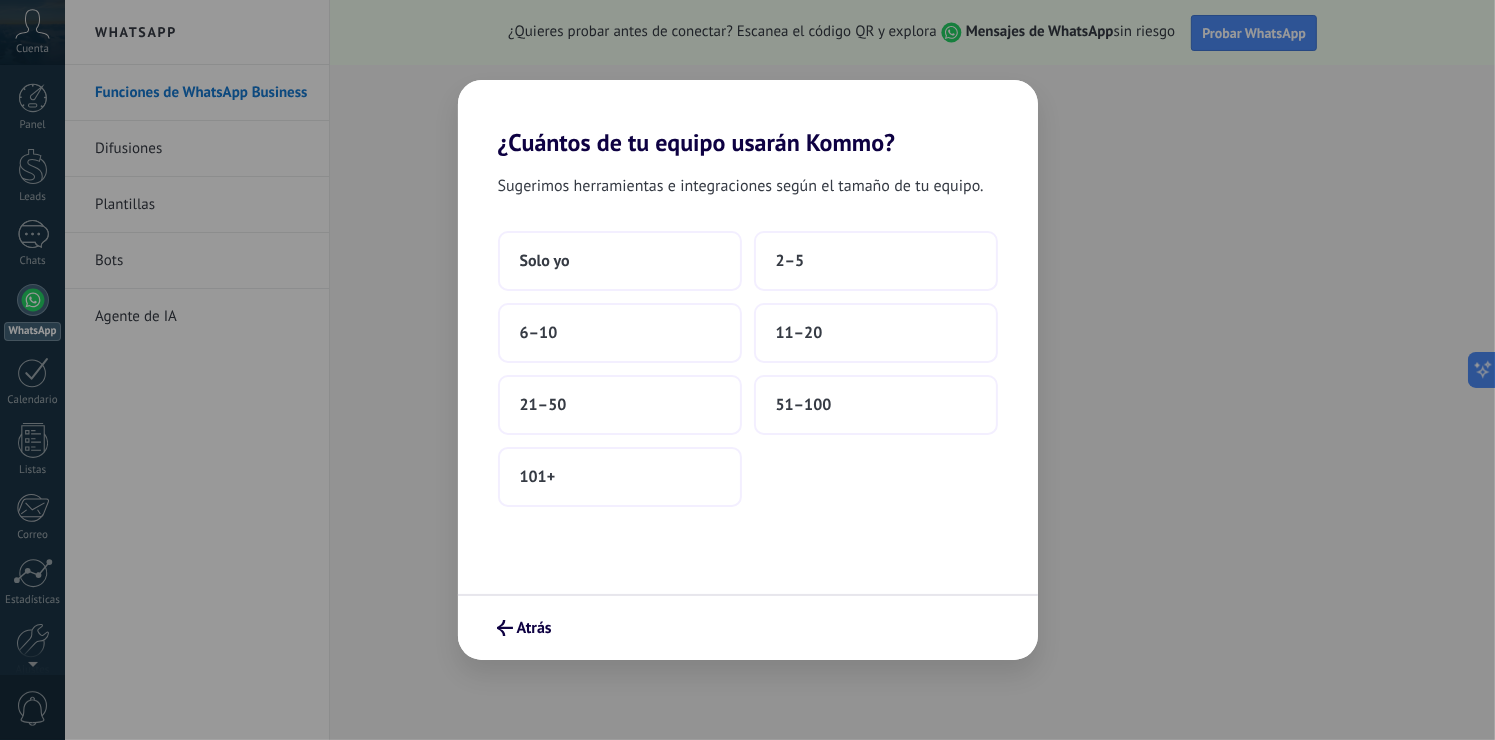 click on "Sugerimos herramientas e integraciones según el tamaño de tu equipo. Solo yo 2–5 6–10 11–20 21–50 51–100 101+" at bounding box center [748, 375] 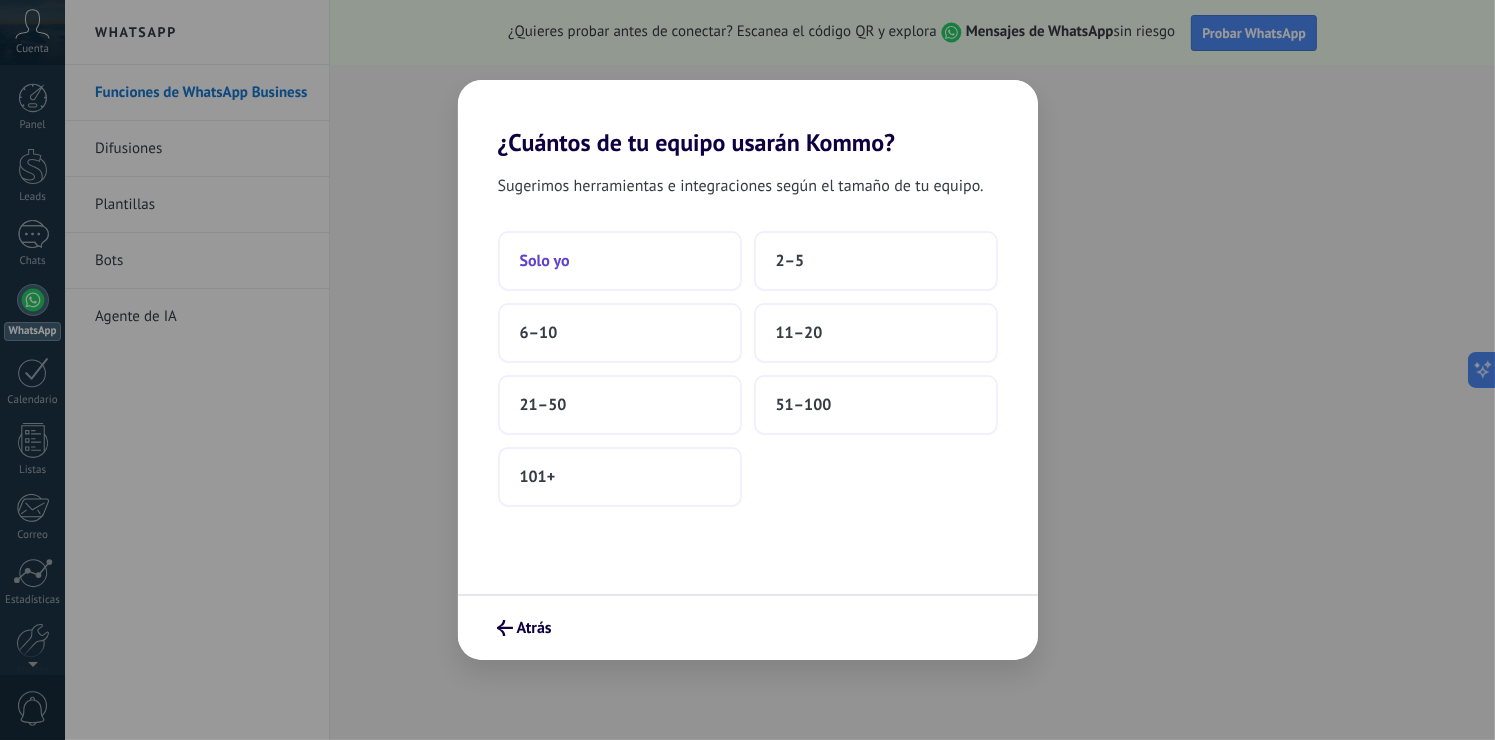 click on "Solo yo" at bounding box center [620, 261] 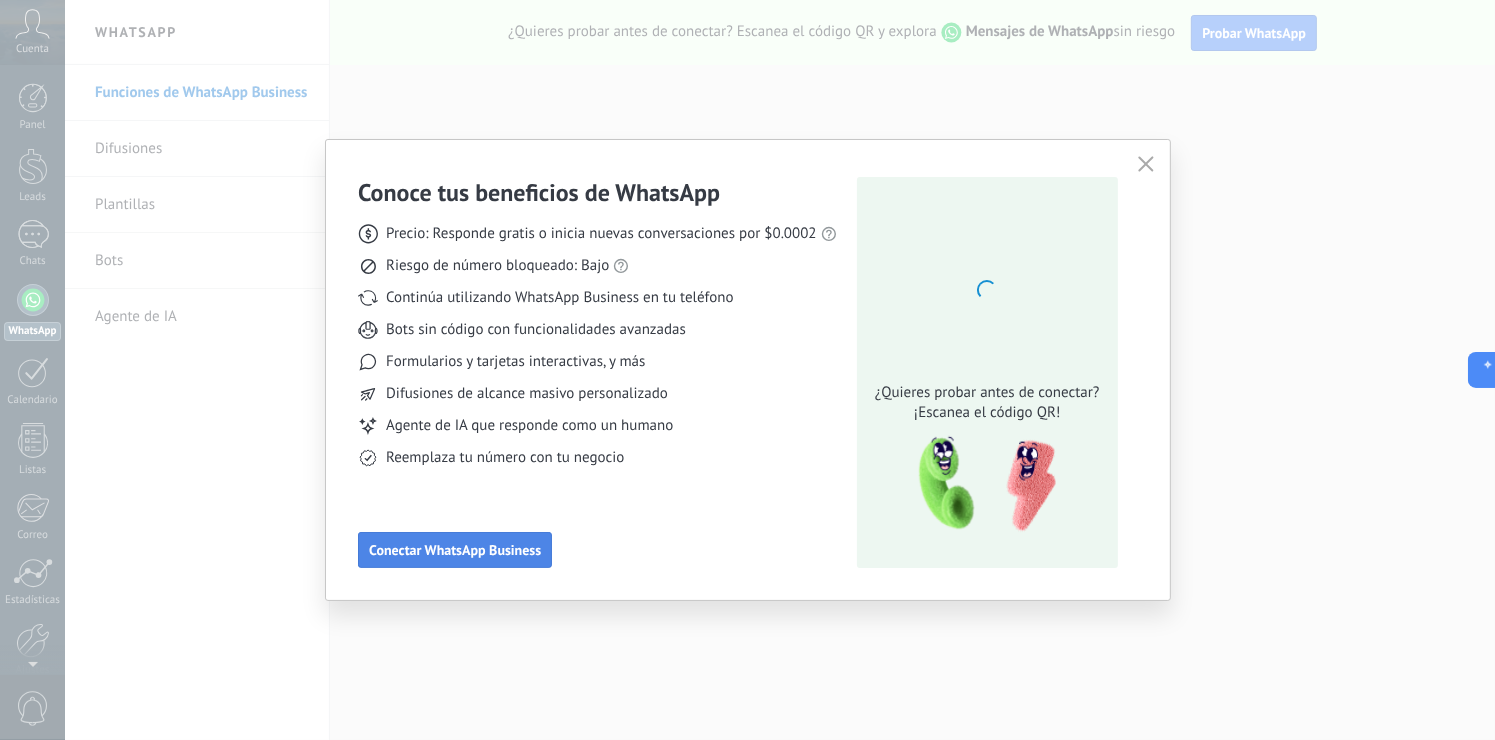 click on "Conectar WhatsApp Business" at bounding box center [455, 550] 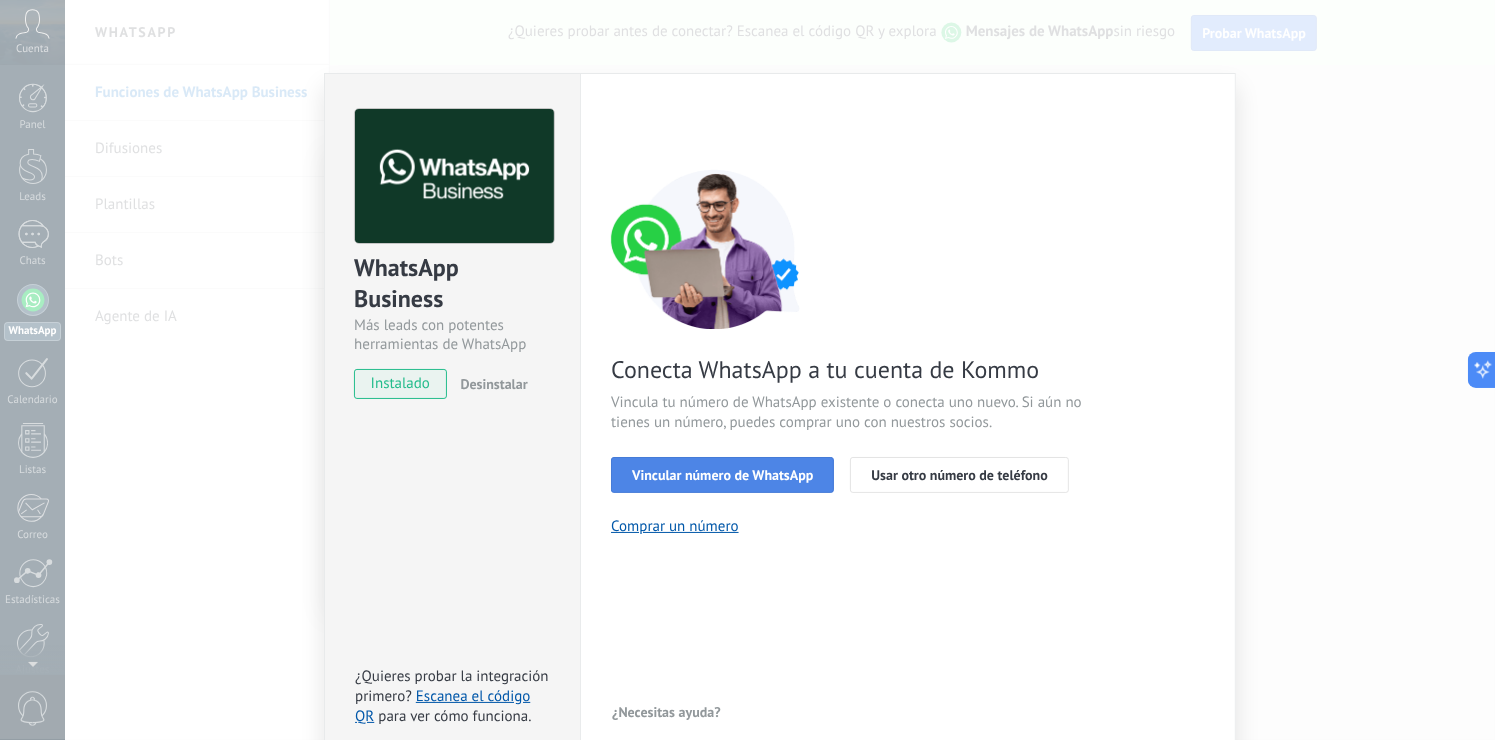click on "Vincular número de WhatsApp" at bounding box center [722, 475] 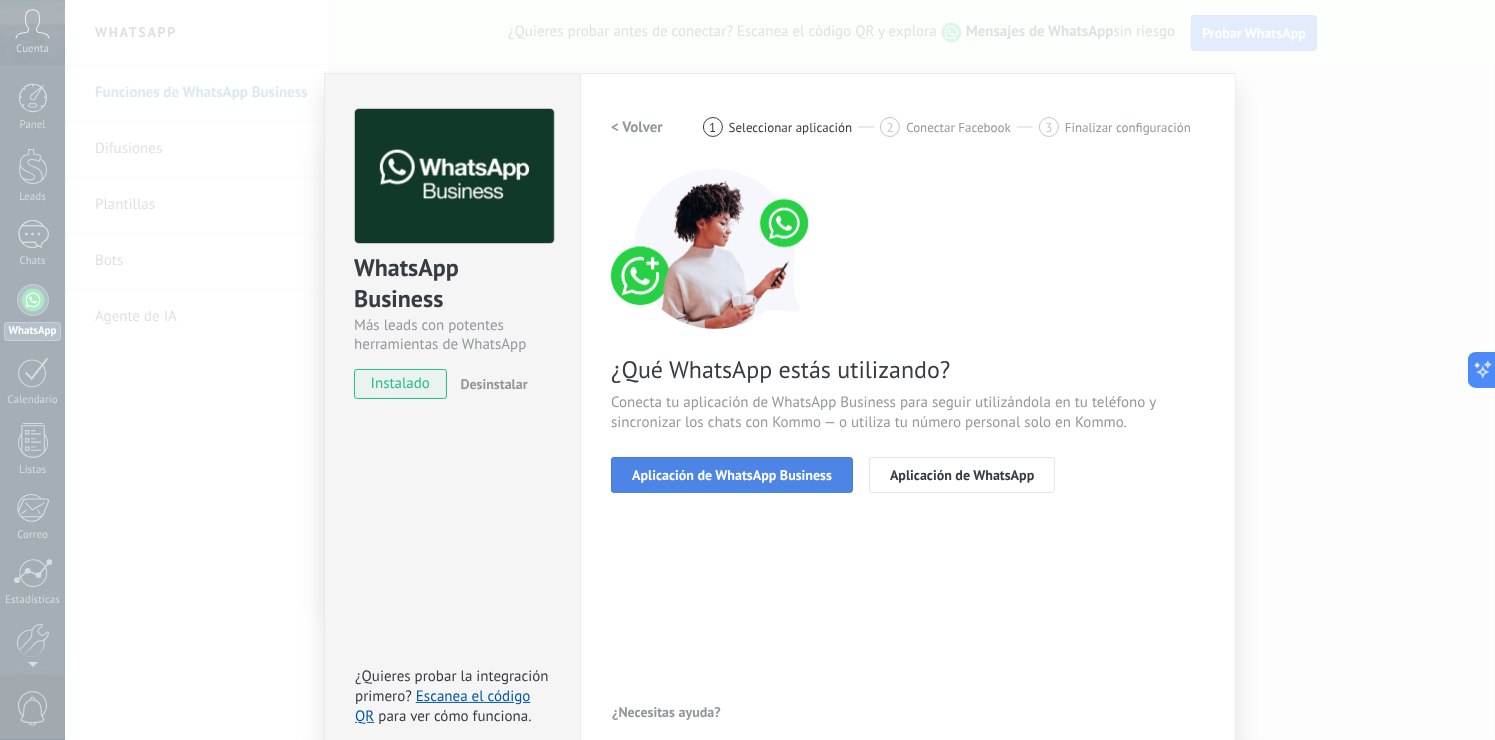 click on "Aplicación de WhatsApp Business" at bounding box center [732, 475] 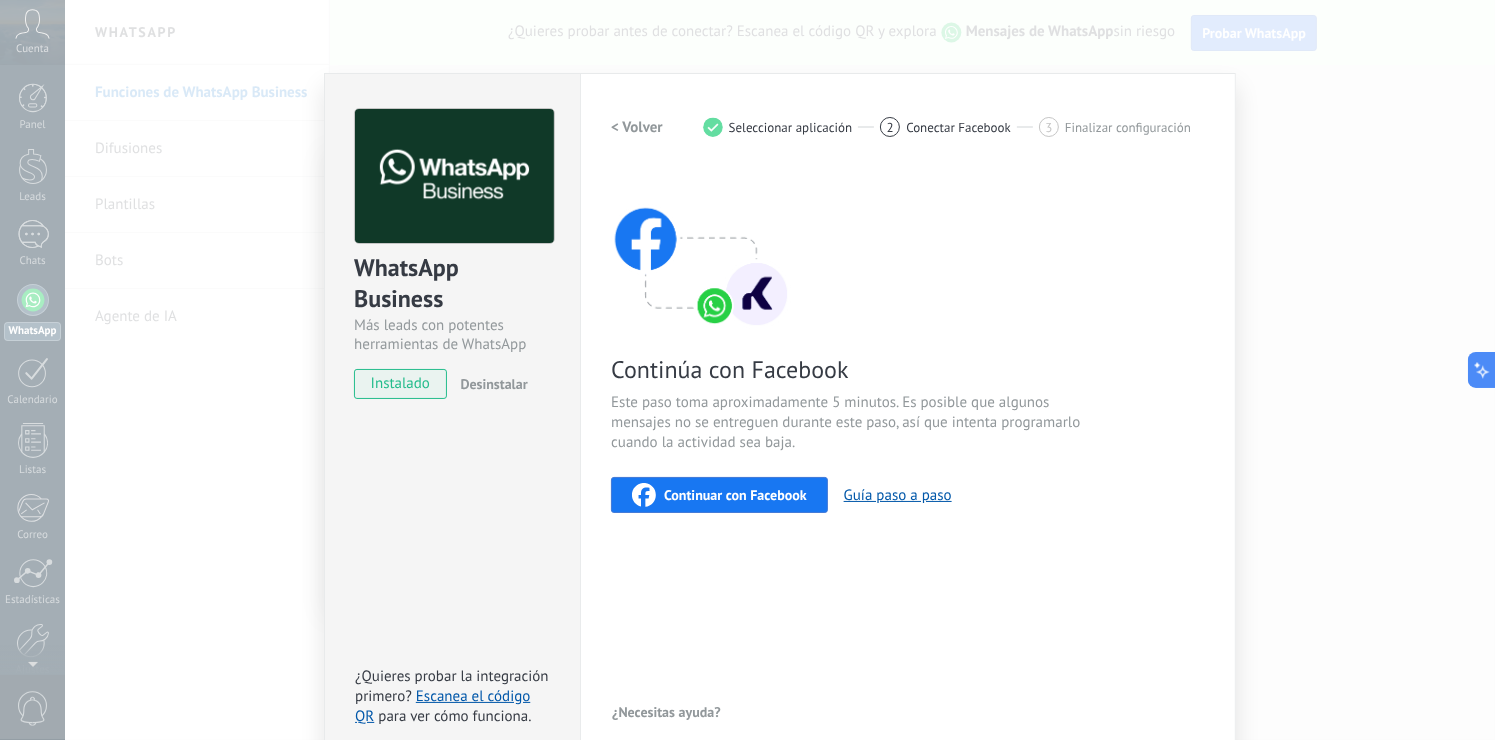 click on "Continuar con Facebook" at bounding box center (735, 495) 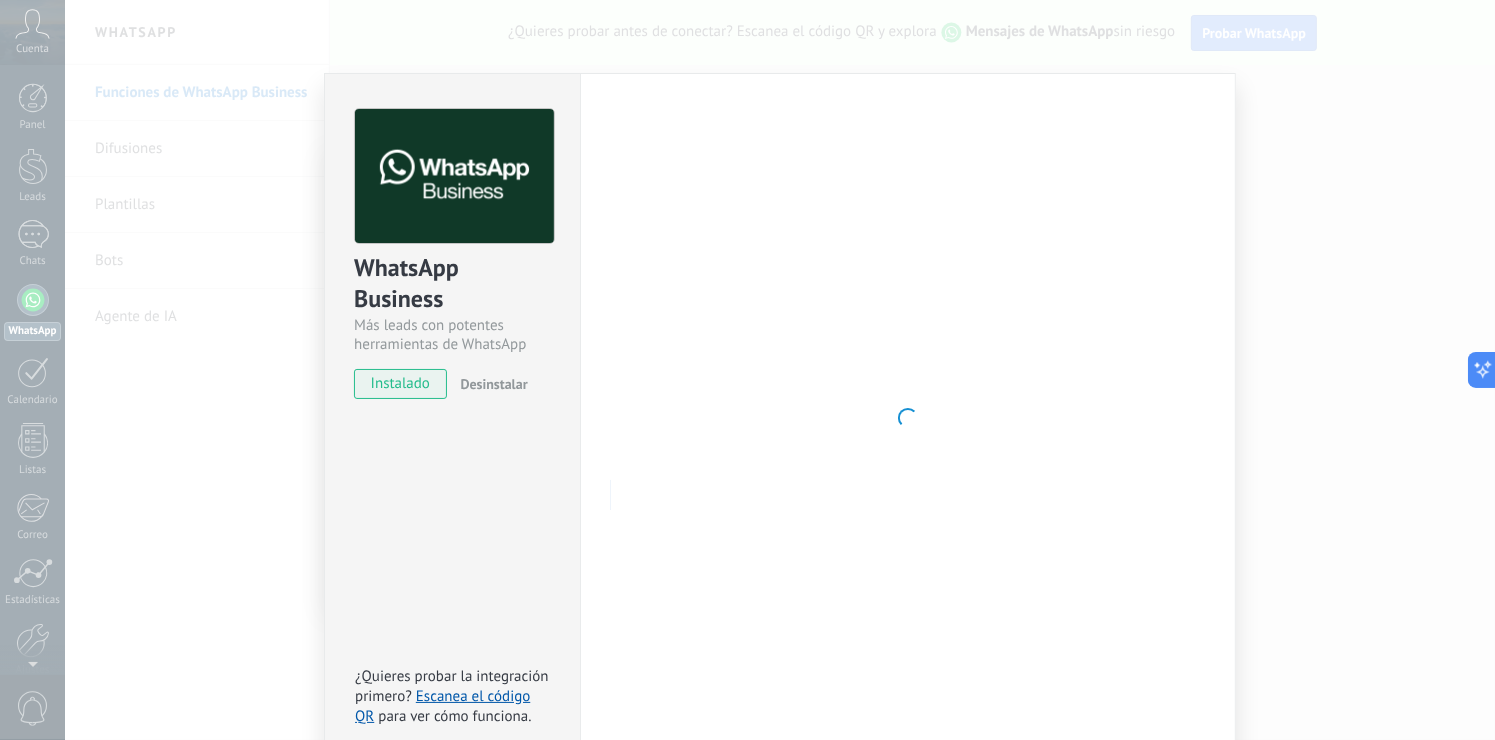 click at bounding box center (908, 418) 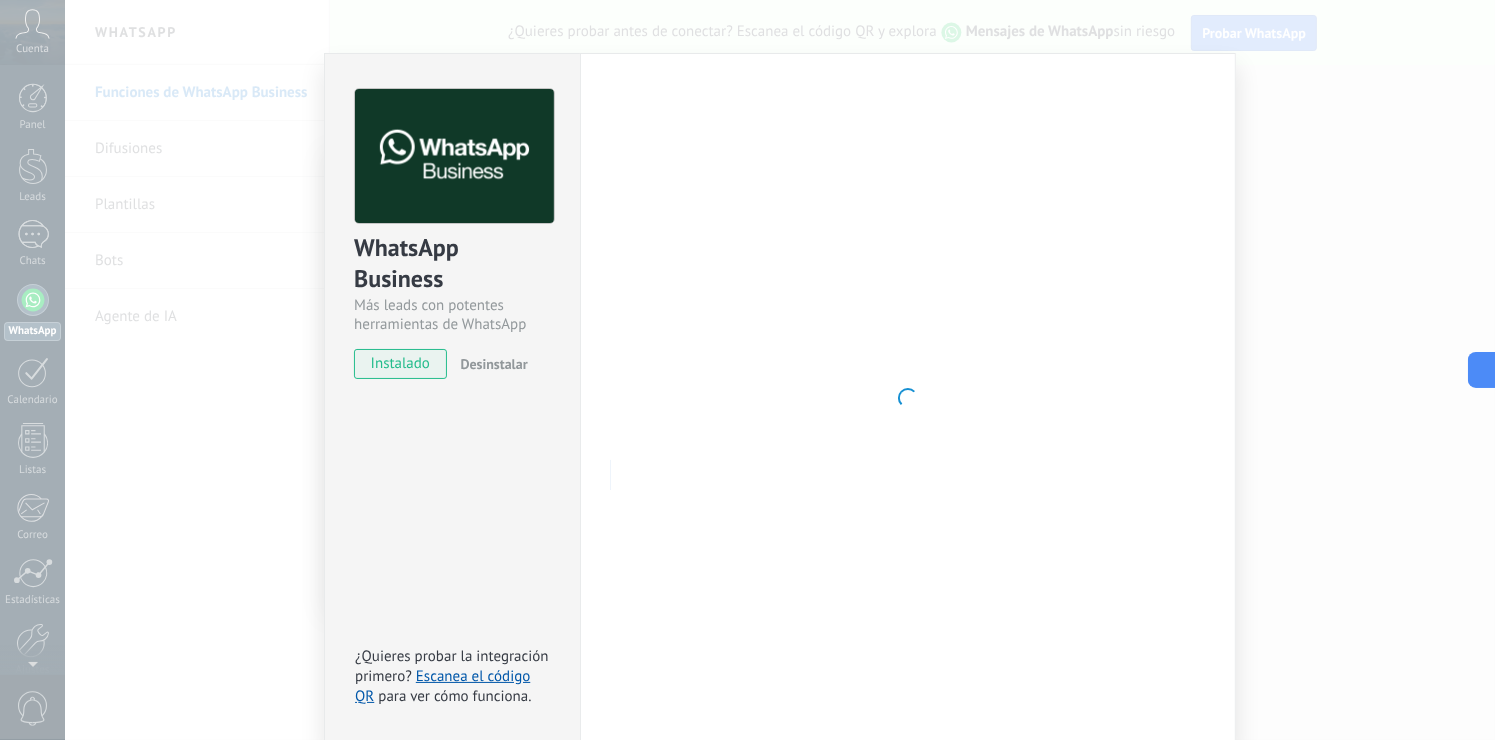 scroll, scrollTop: 22, scrollLeft: 0, axis: vertical 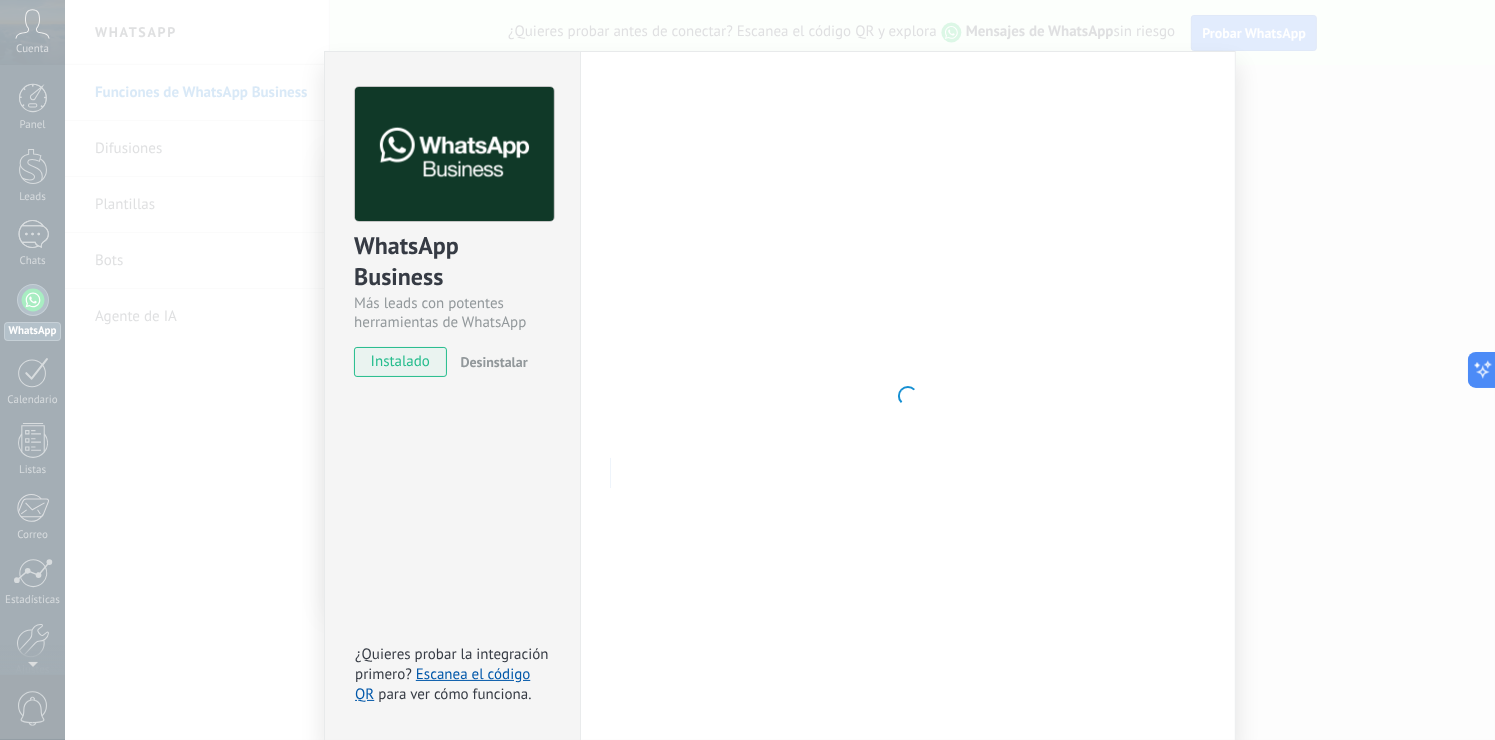 click on "instalado" at bounding box center [400, 362] 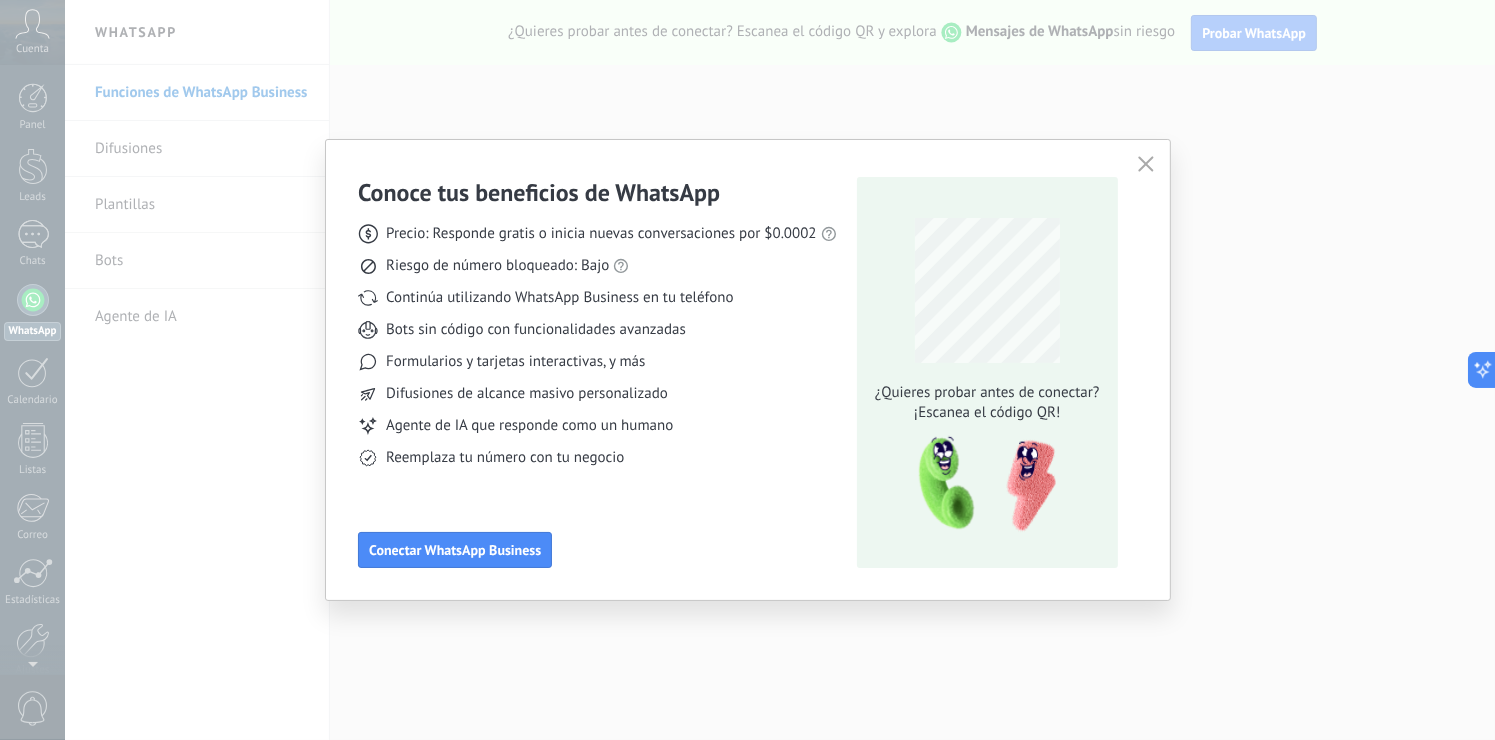 scroll, scrollTop: 0, scrollLeft: 0, axis: both 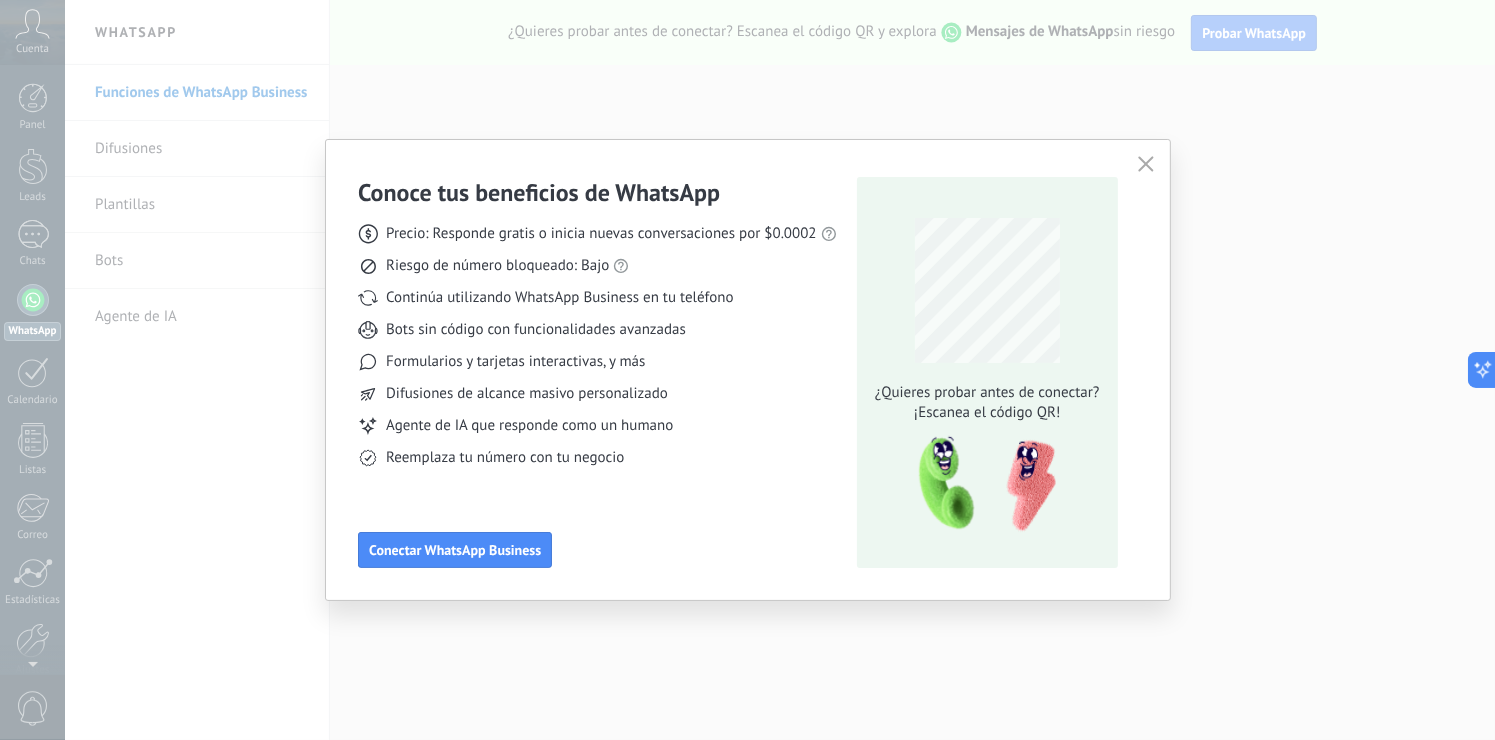 click on "Conoce tus beneficios de WhatsApp Precio: Responde gratis o inicia nuevas conversaciones por $0.0002 Riesgo de número bloqueado: Bajo Continúa utilizando WhatsApp Business en tu teléfono Bots sin código con funcionalidades avanzadas Formularios y tarjetas interactivas, y más Difusiones de alcance masivo personalizado Agente de IA que responde como un humano Reemplaza tu número con tu negocio Conectar WhatsApp Business ¿Quieres probar antes de conectar? ¡Escanea el código QR!" at bounding box center (748, 372) 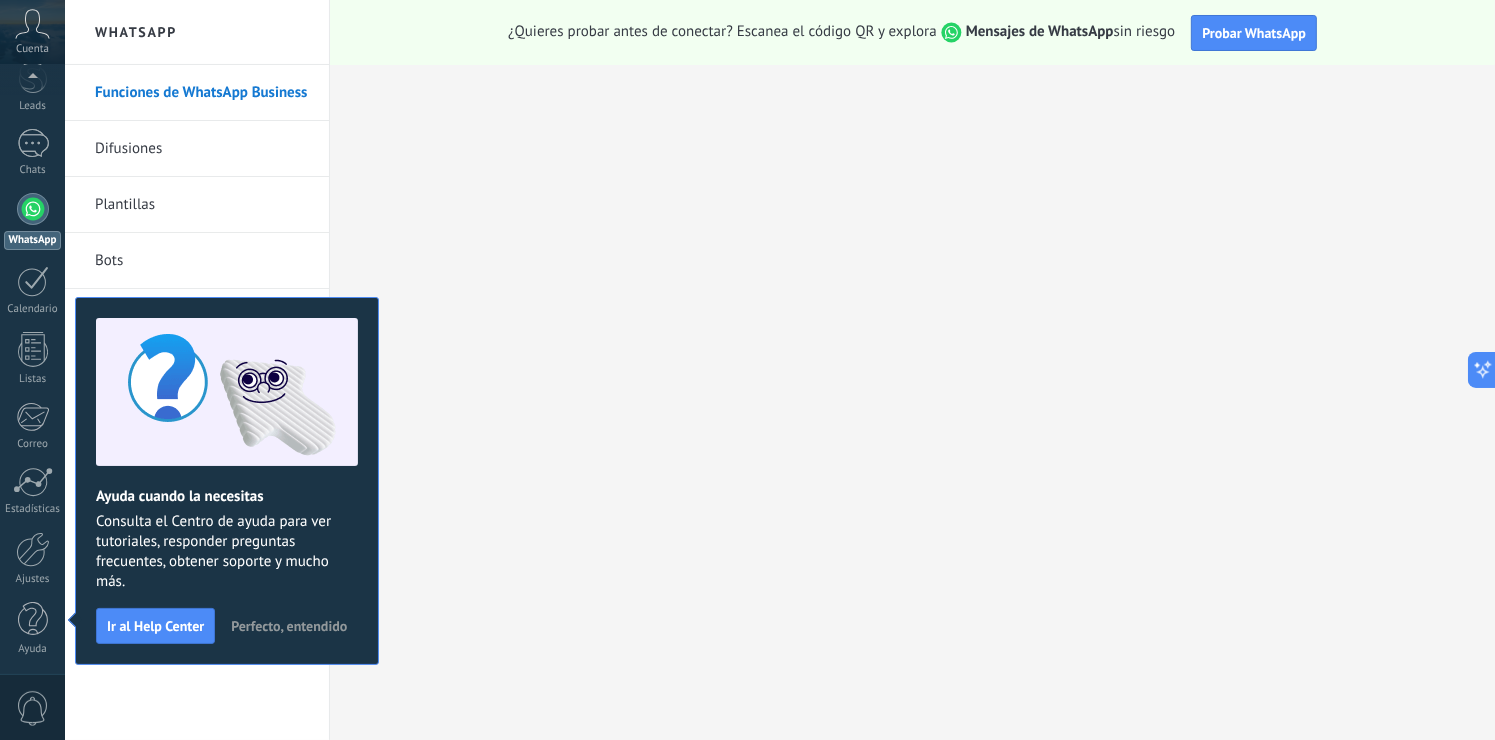 scroll, scrollTop: 0, scrollLeft: 0, axis: both 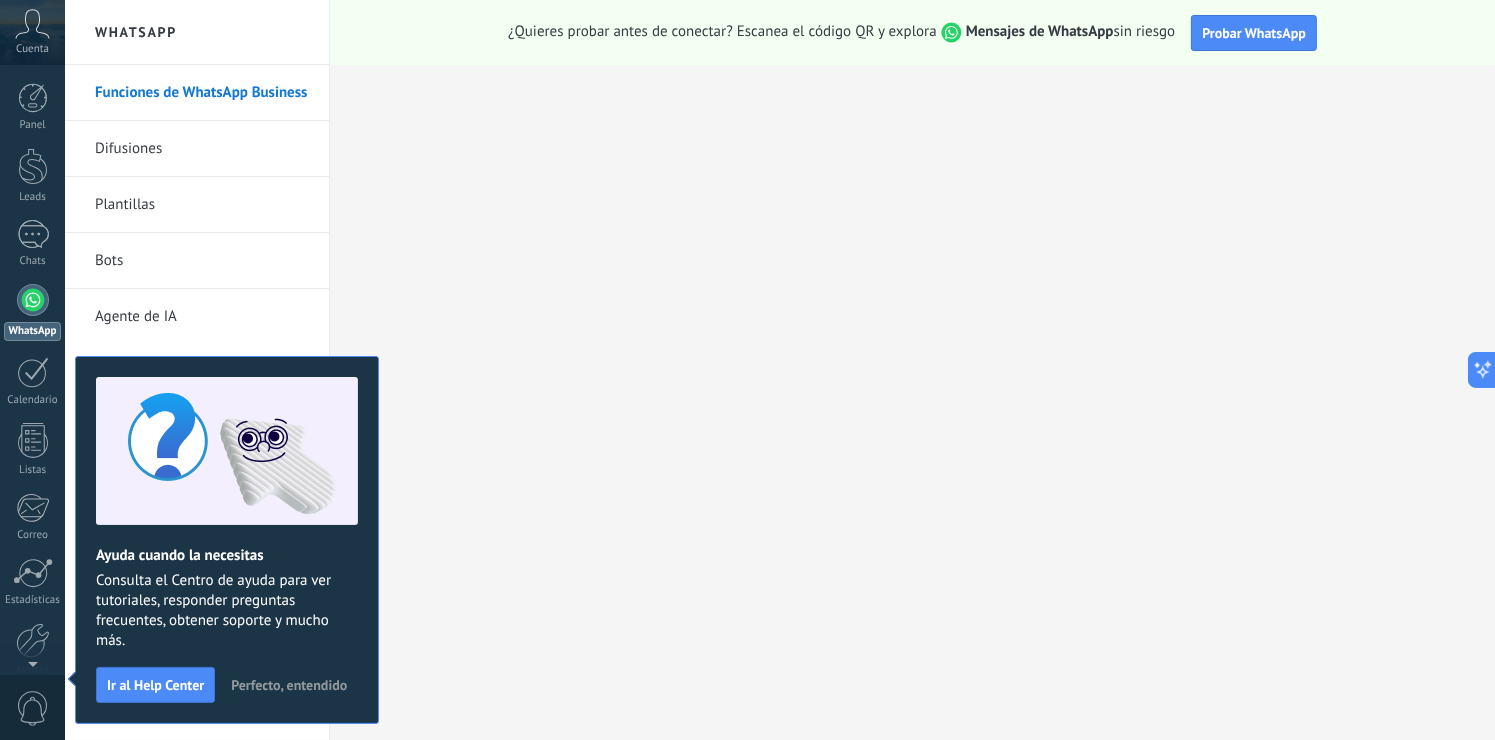 click on "WhatsApp" at bounding box center (32, 331) 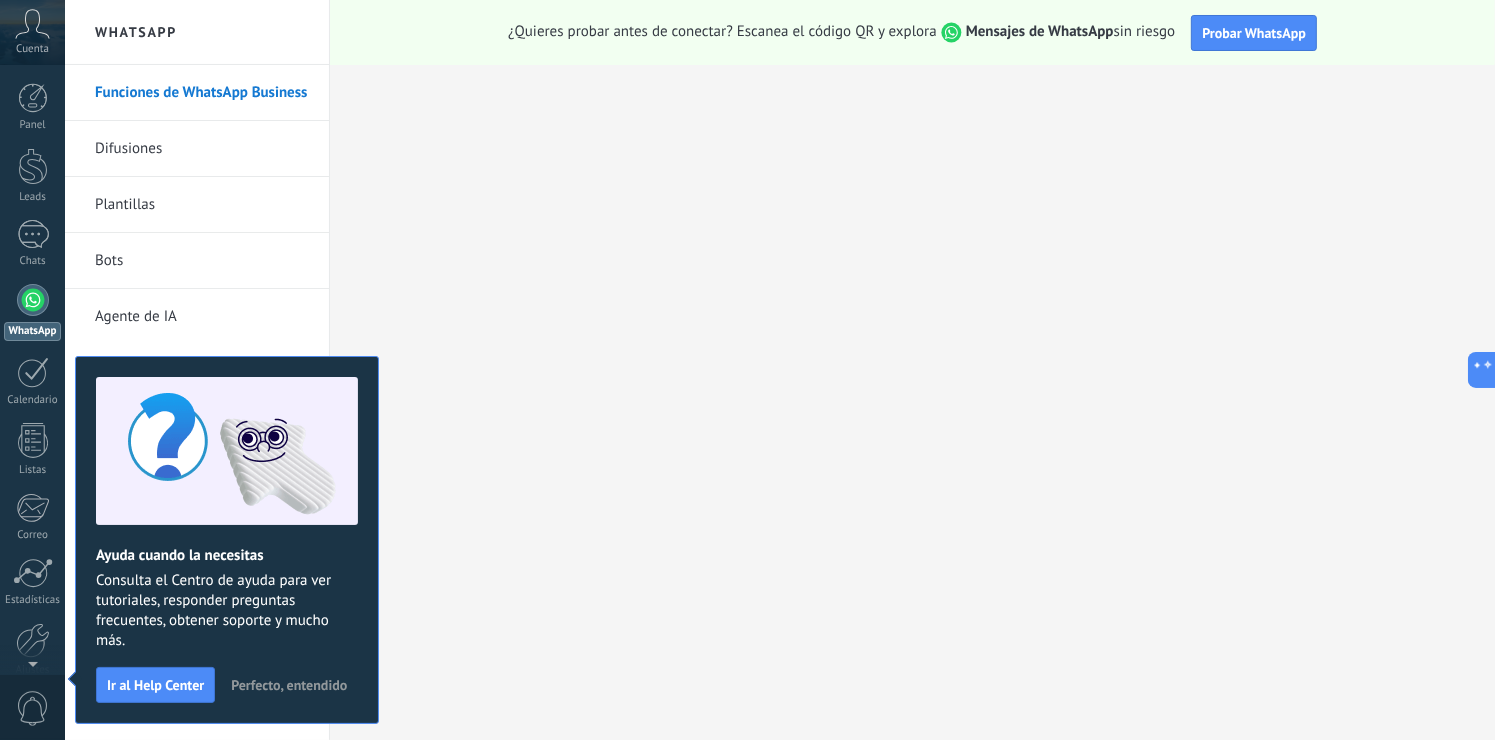 click on "Panel
Leads
Chats
WhatsApp
Clientes" at bounding box center (32, 425) 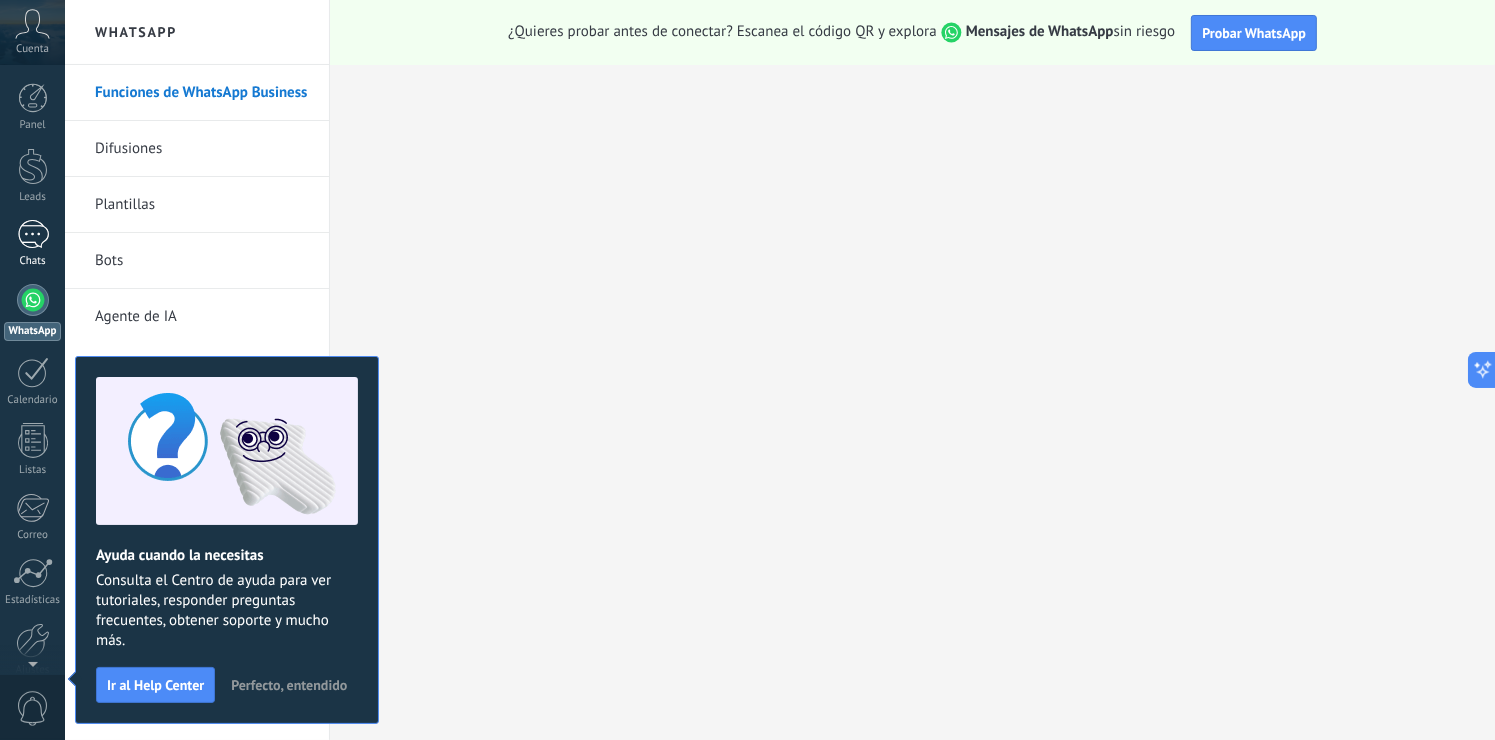 click at bounding box center (33, 234) 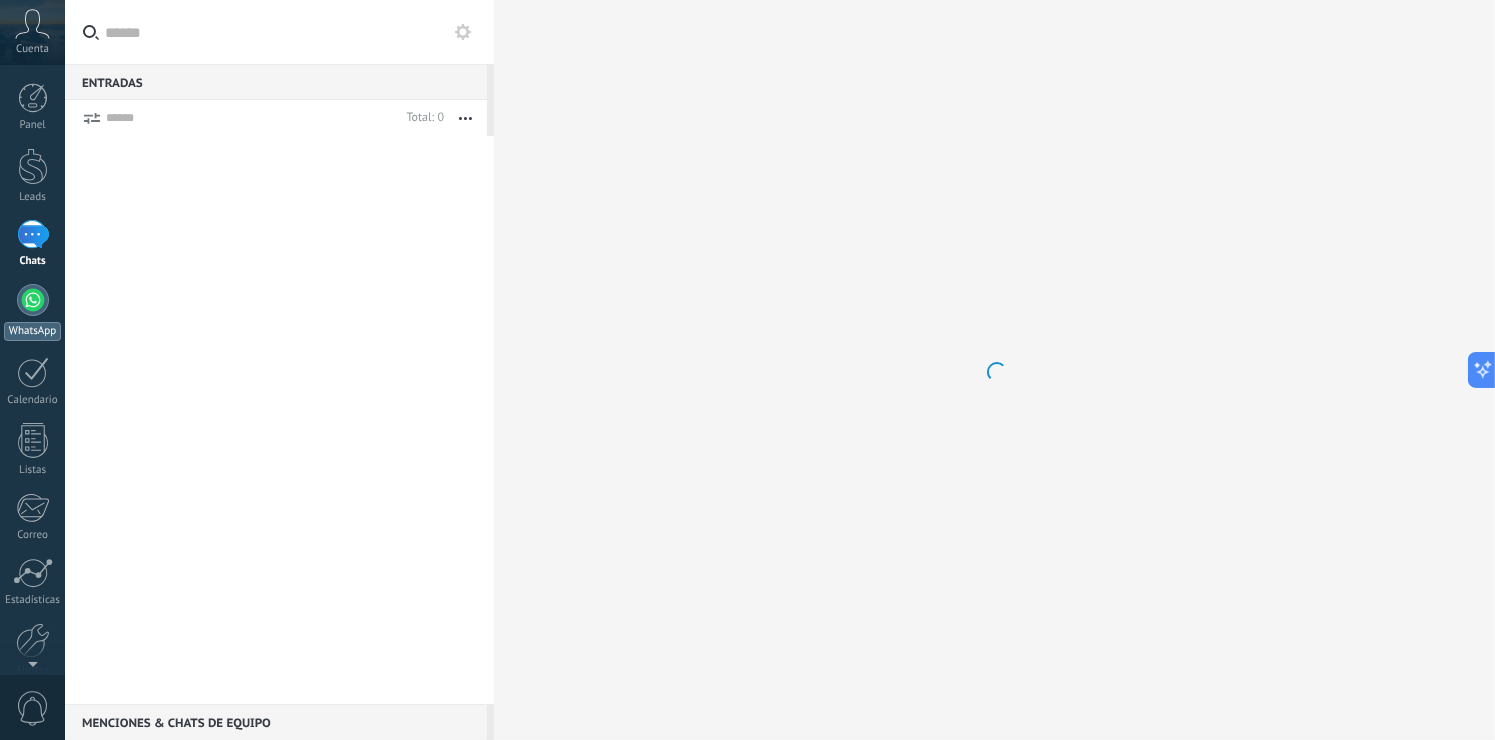 click on "WhatsApp" at bounding box center (32, 331) 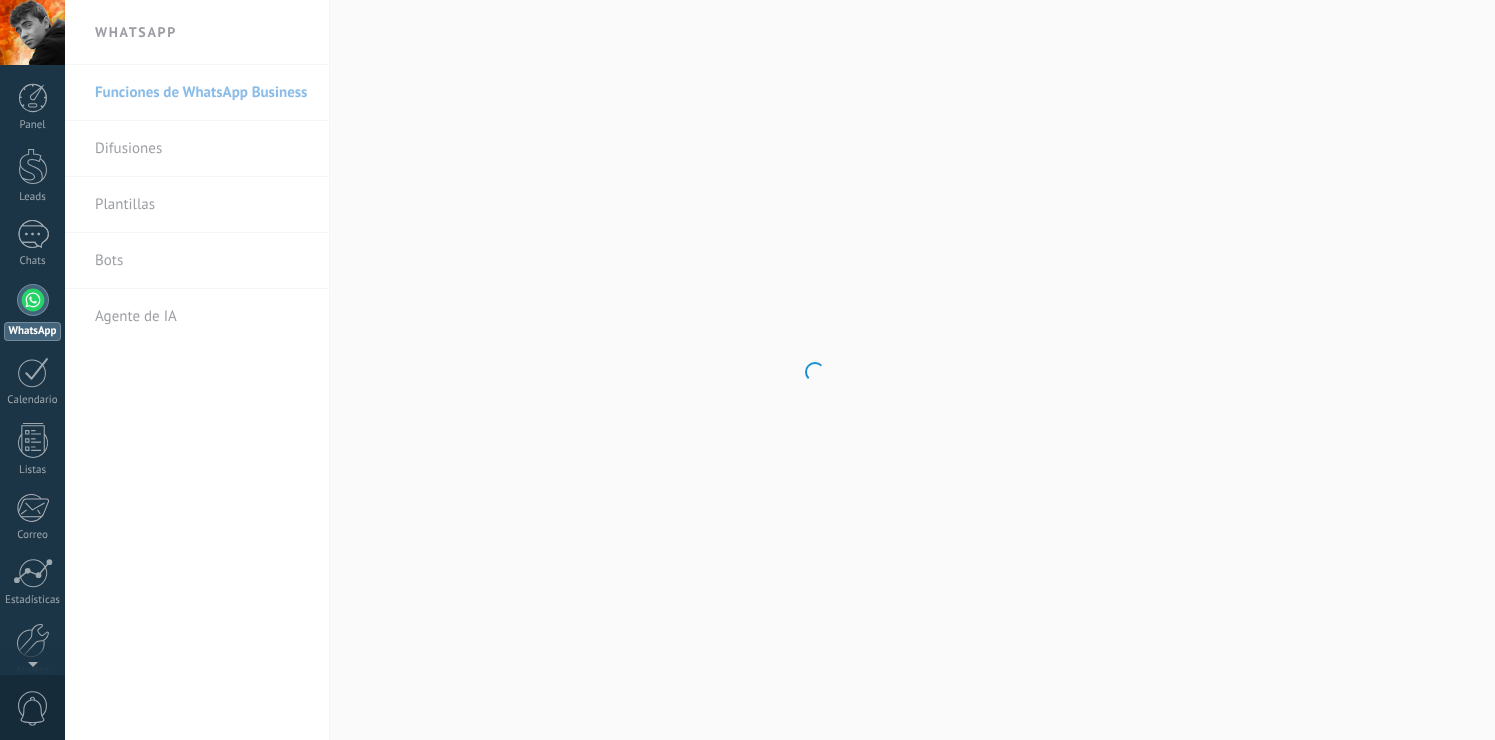 scroll, scrollTop: 0, scrollLeft: 0, axis: both 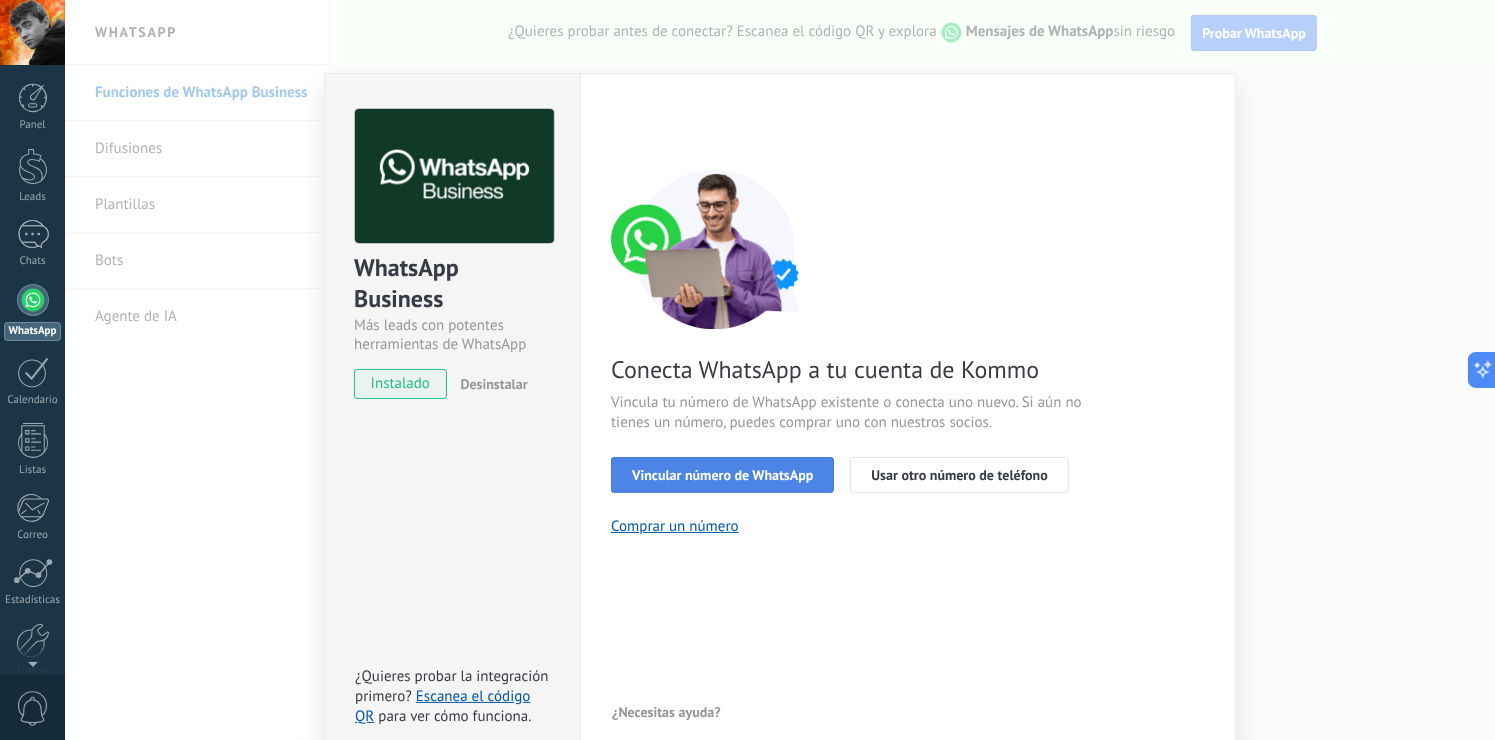 click on "Vincular número de WhatsApp" at bounding box center [722, 475] 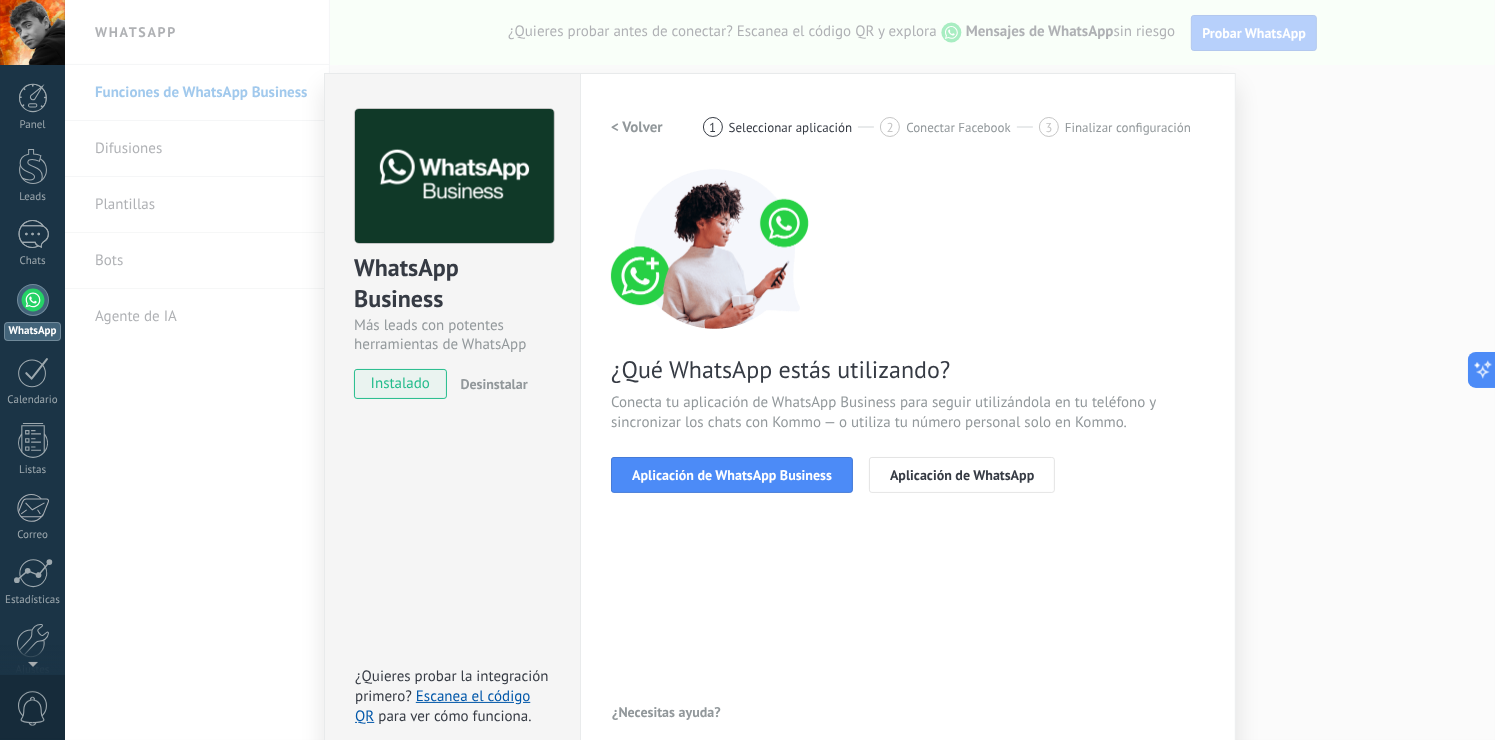 click on "Aplicación de WhatsApp Business" at bounding box center (732, 475) 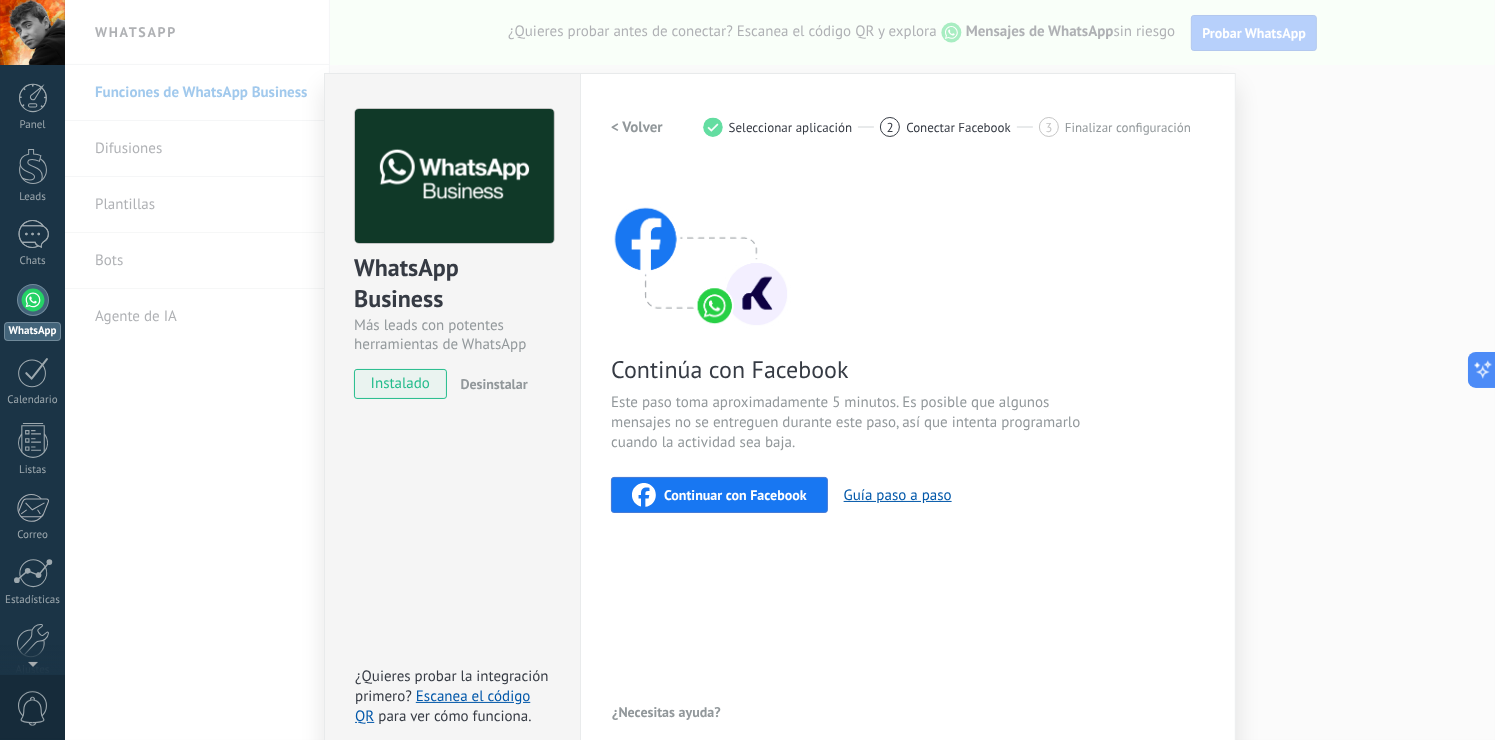 click on "Continuar con Facebook" at bounding box center (735, 495) 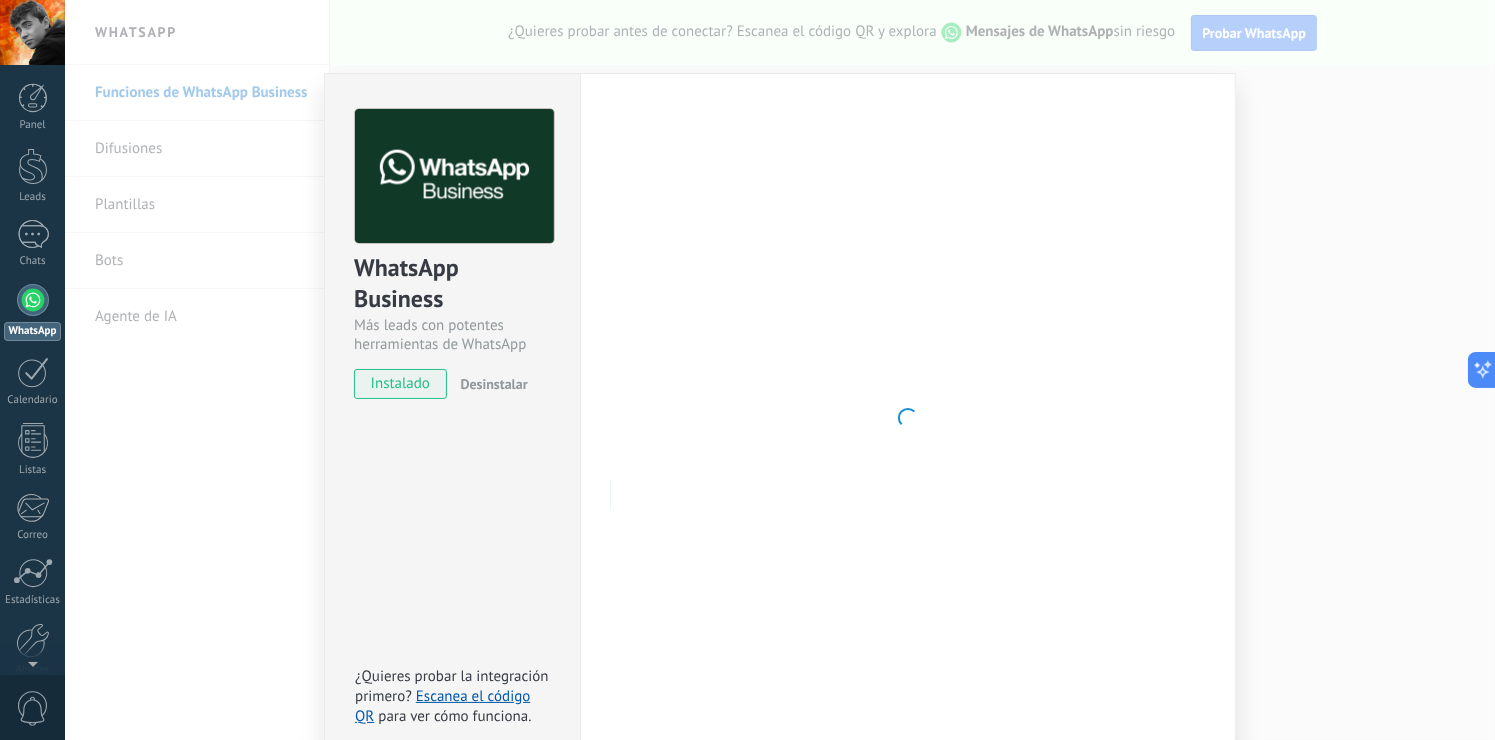 click on "instalado" at bounding box center [400, 384] 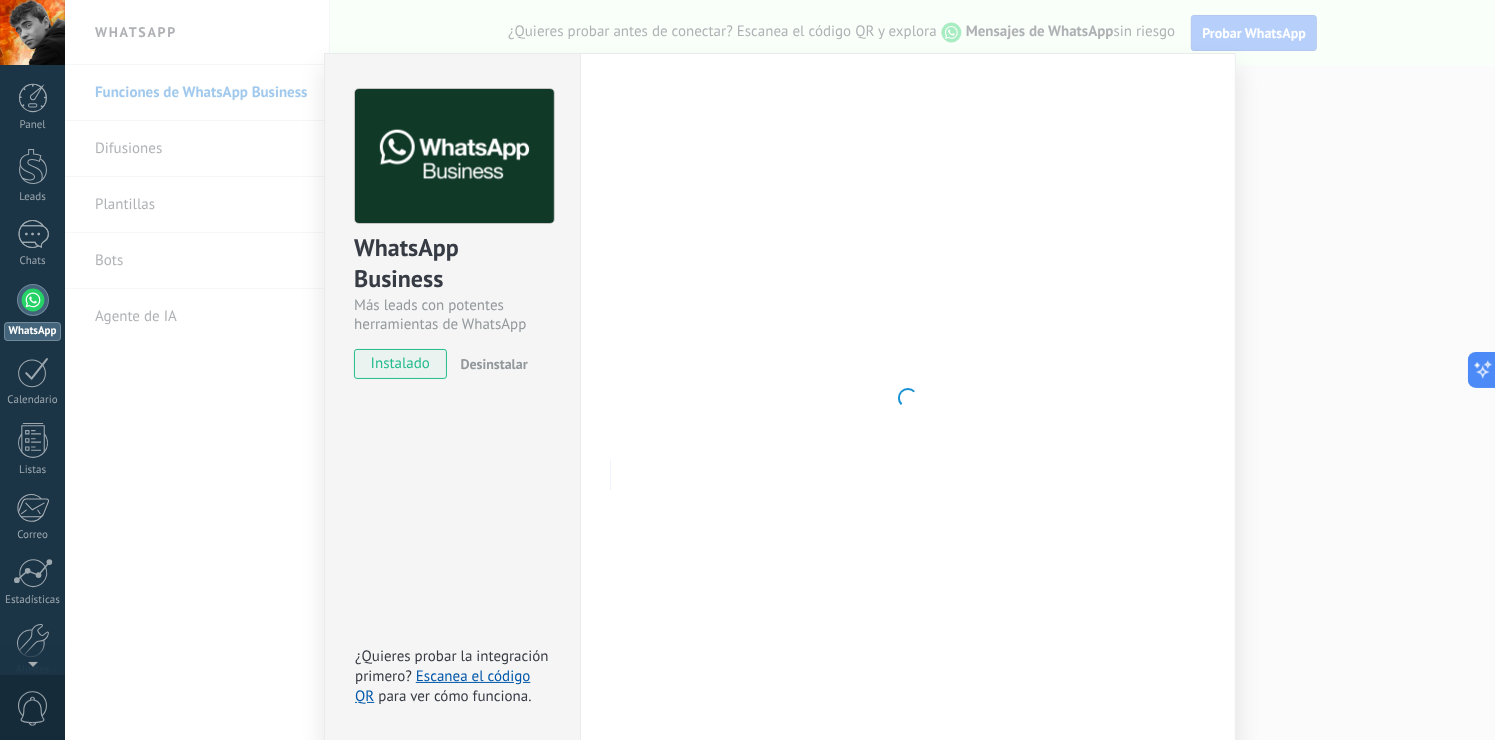 scroll, scrollTop: 22, scrollLeft: 0, axis: vertical 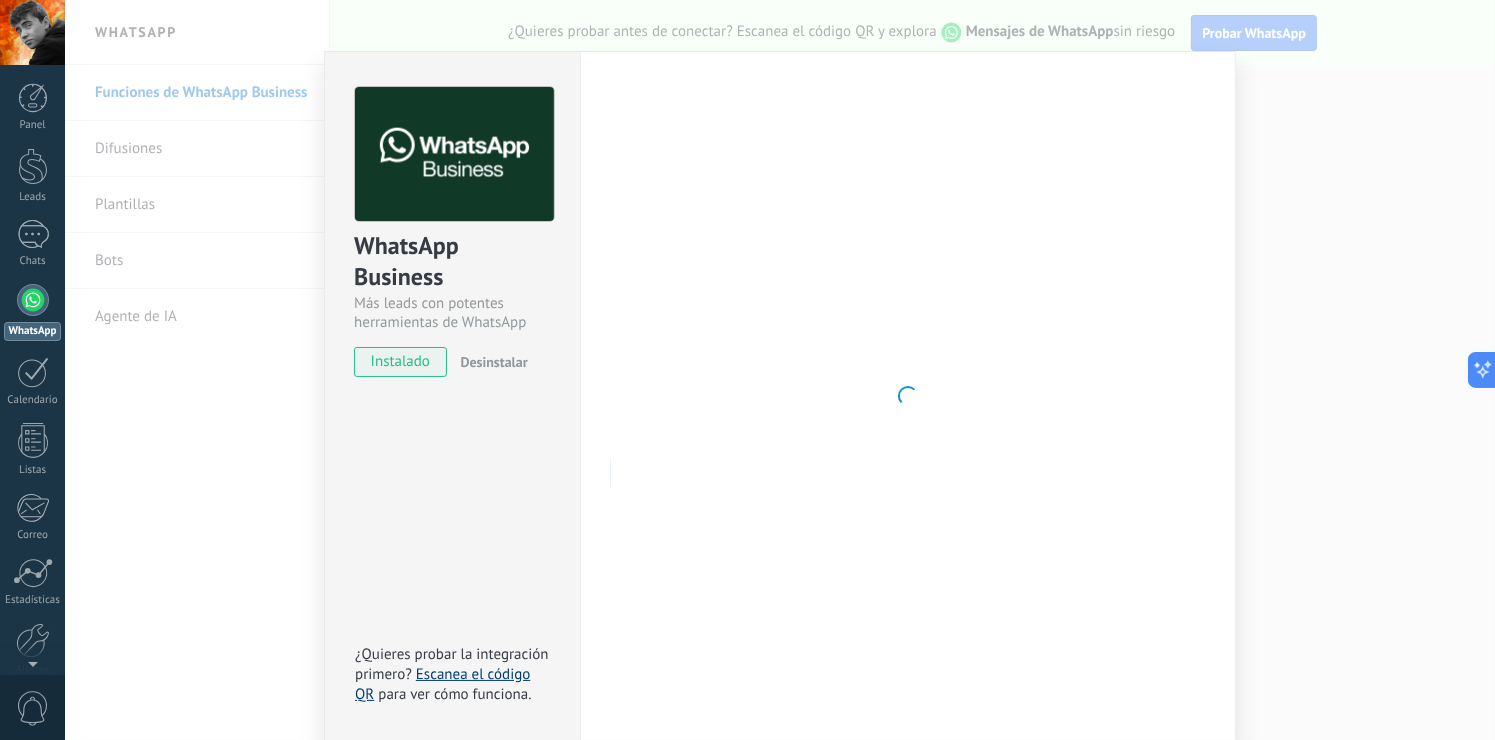 click on "Escanea el código QR" at bounding box center (442, 684) 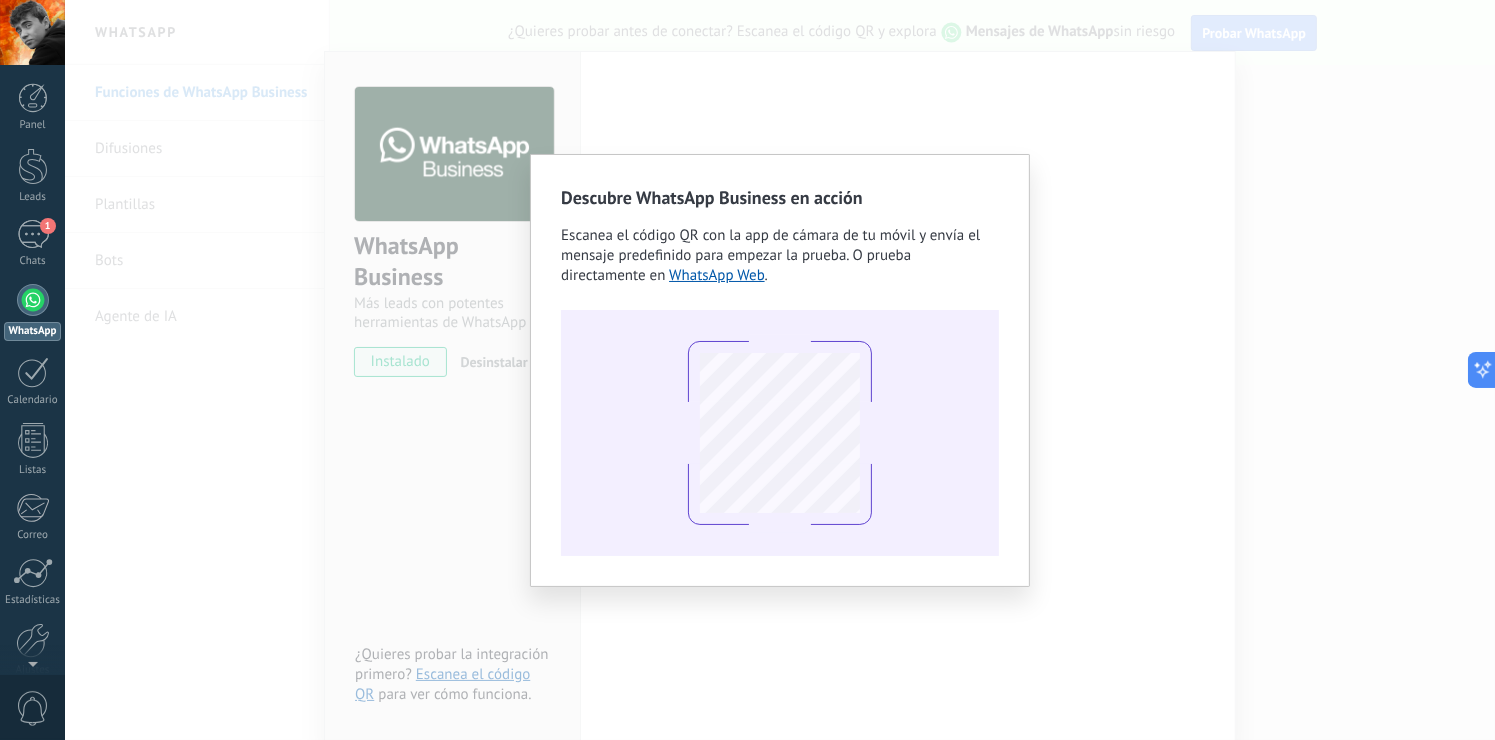click on "Descubre WhatsApp Business en acción Escanea el código QR con la app de cámara de tu móvil y envía el mensaje predefinido para empezar la prueba. O prueba directamente en   WhatsApp Web ." at bounding box center (780, 370) 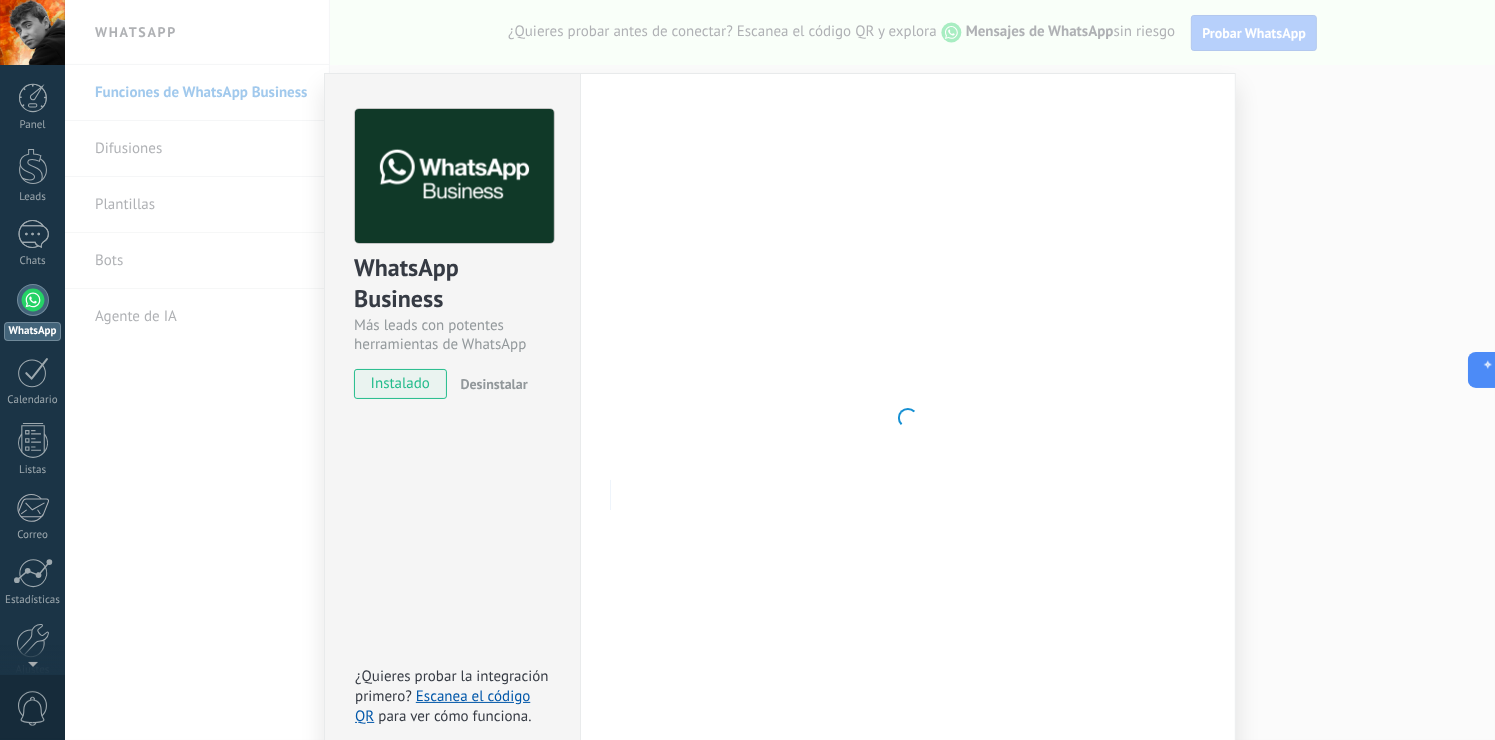 scroll, scrollTop: 0, scrollLeft: 0, axis: both 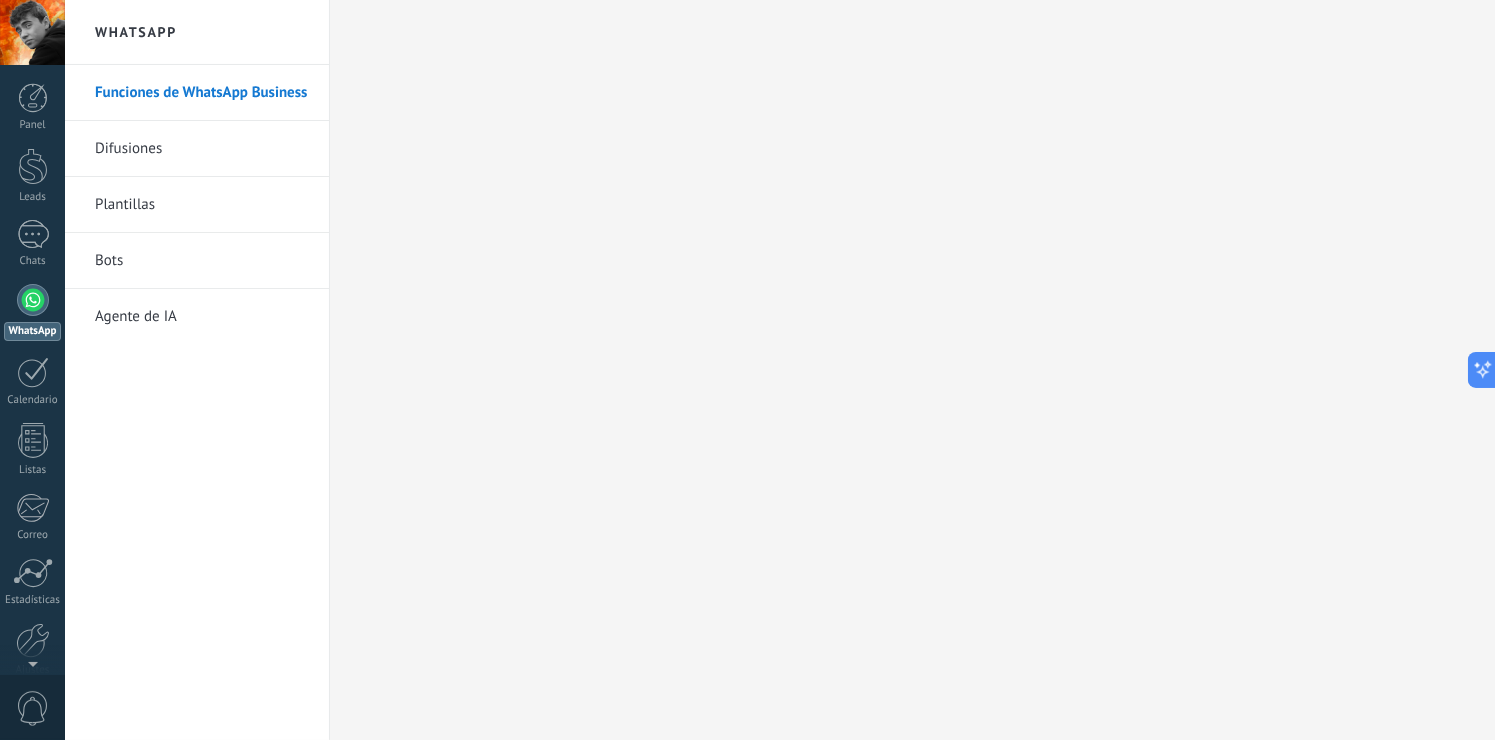 click on "Difusiones" at bounding box center [202, 149] 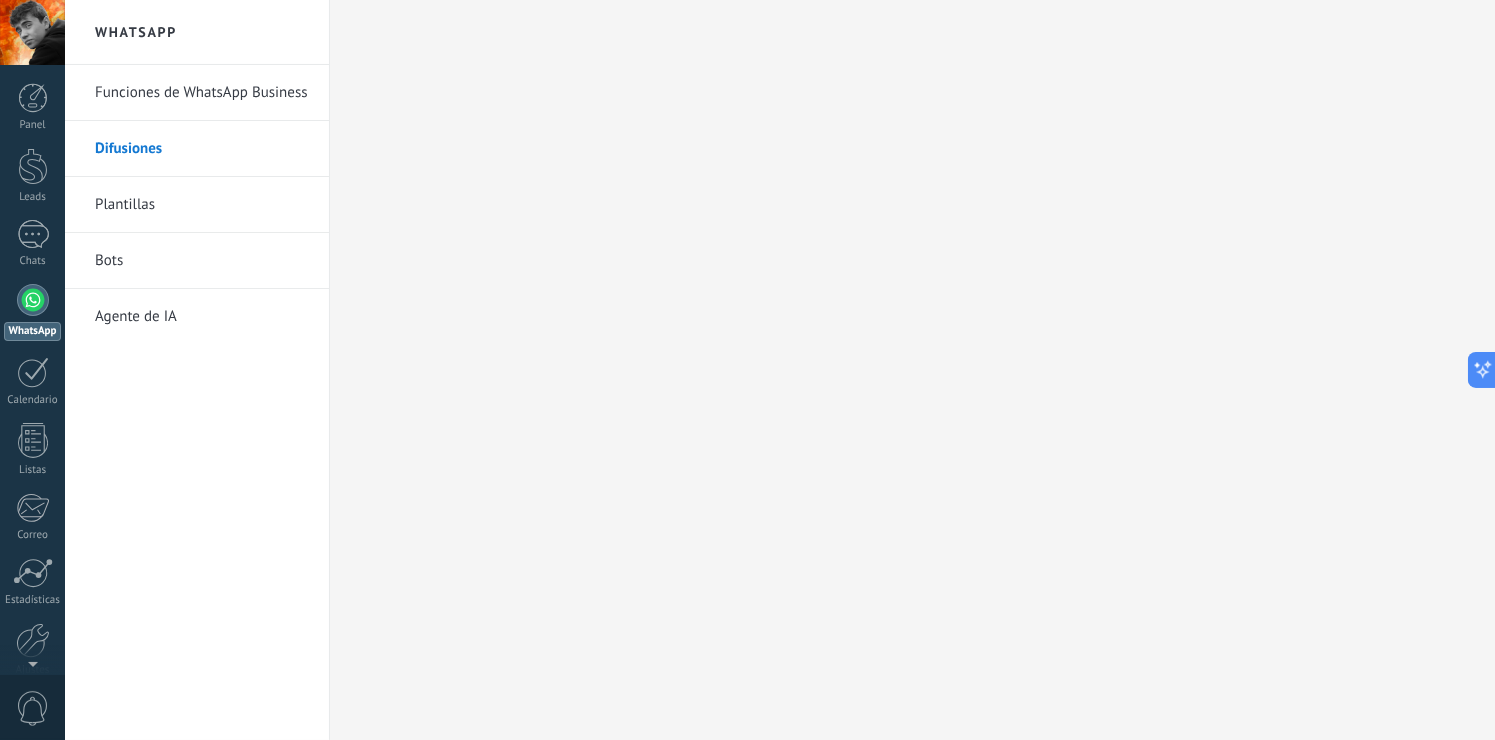 click on "Bots" at bounding box center (202, 261) 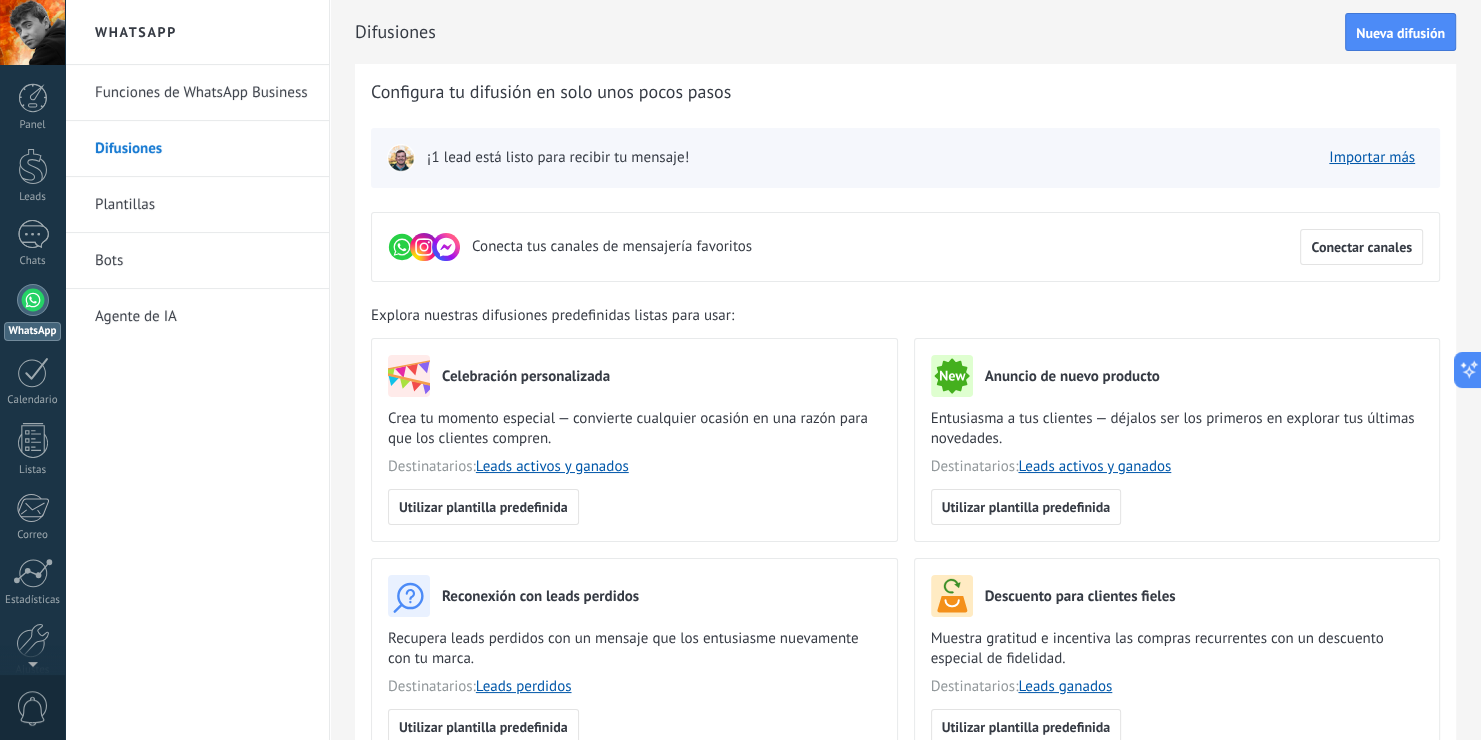 click on "Agente de IA" at bounding box center (202, 317) 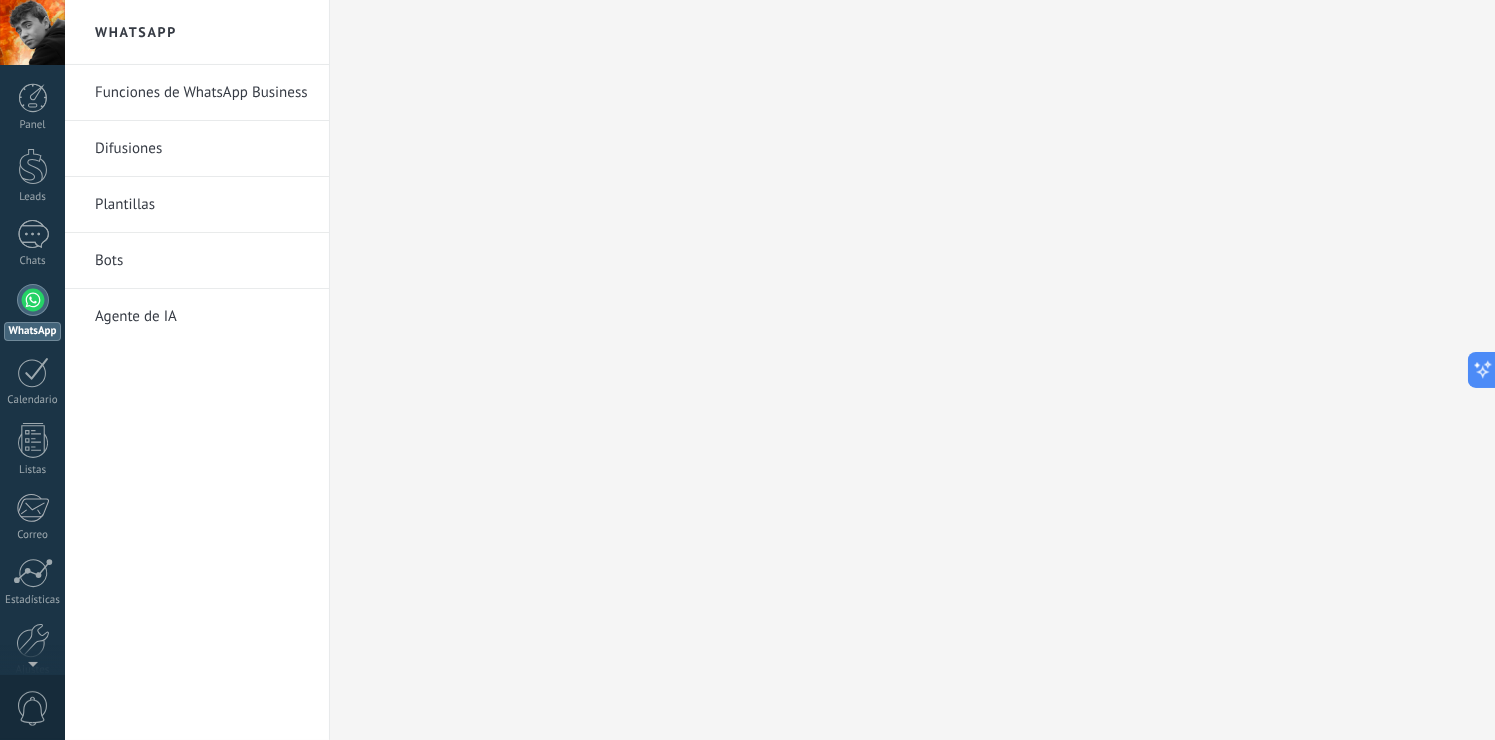click on "Agente de IA" at bounding box center (202, 317) 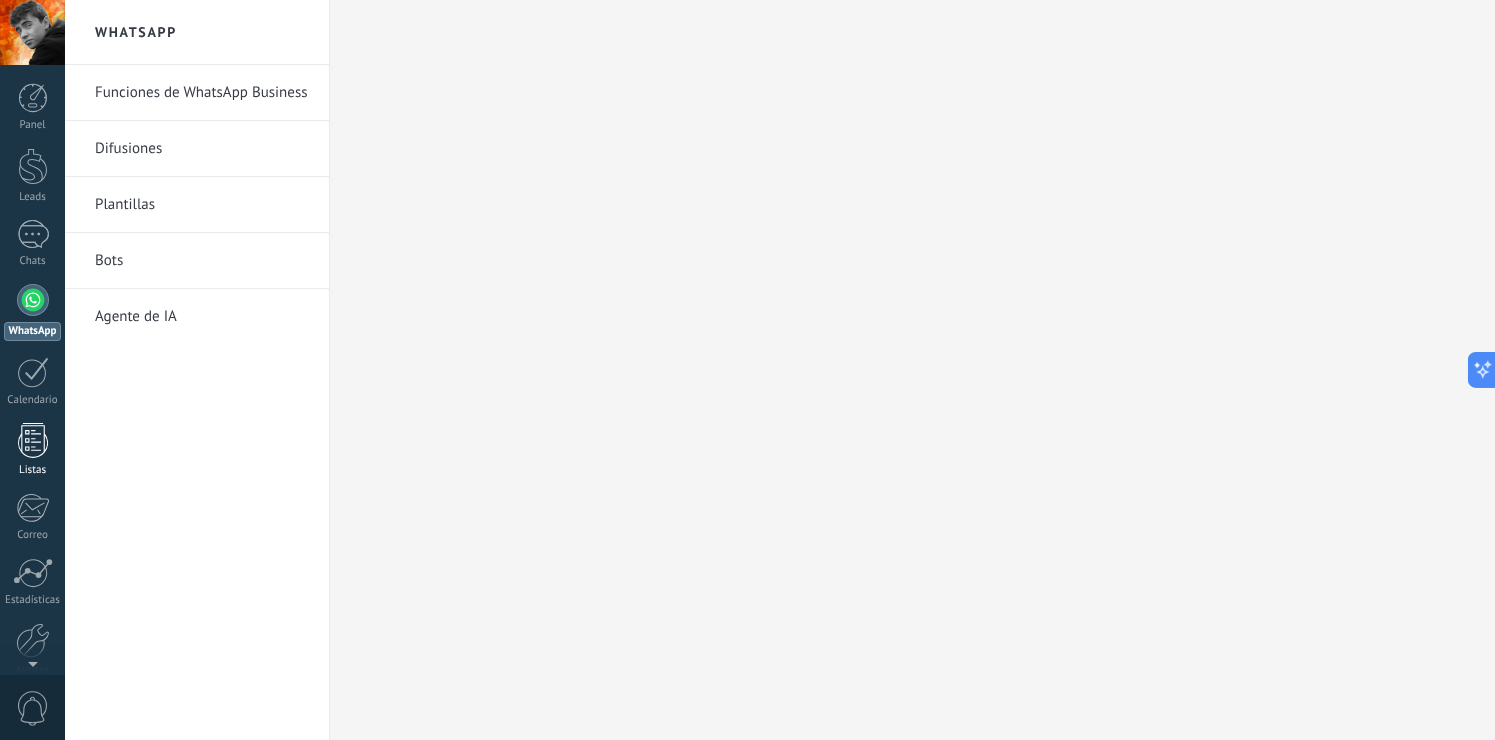 click on "Listas" at bounding box center (32, 450) 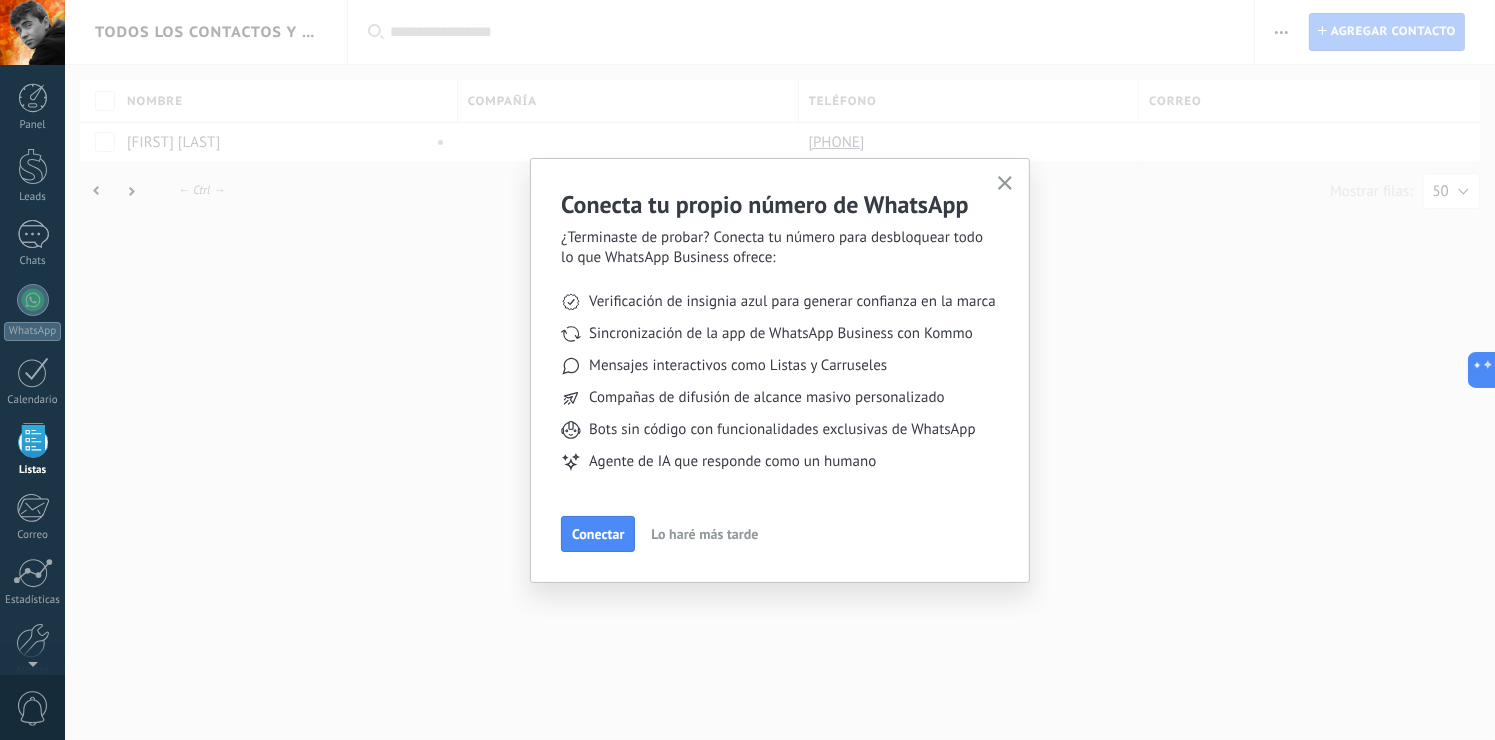 scroll, scrollTop: 51, scrollLeft: 0, axis: vertical 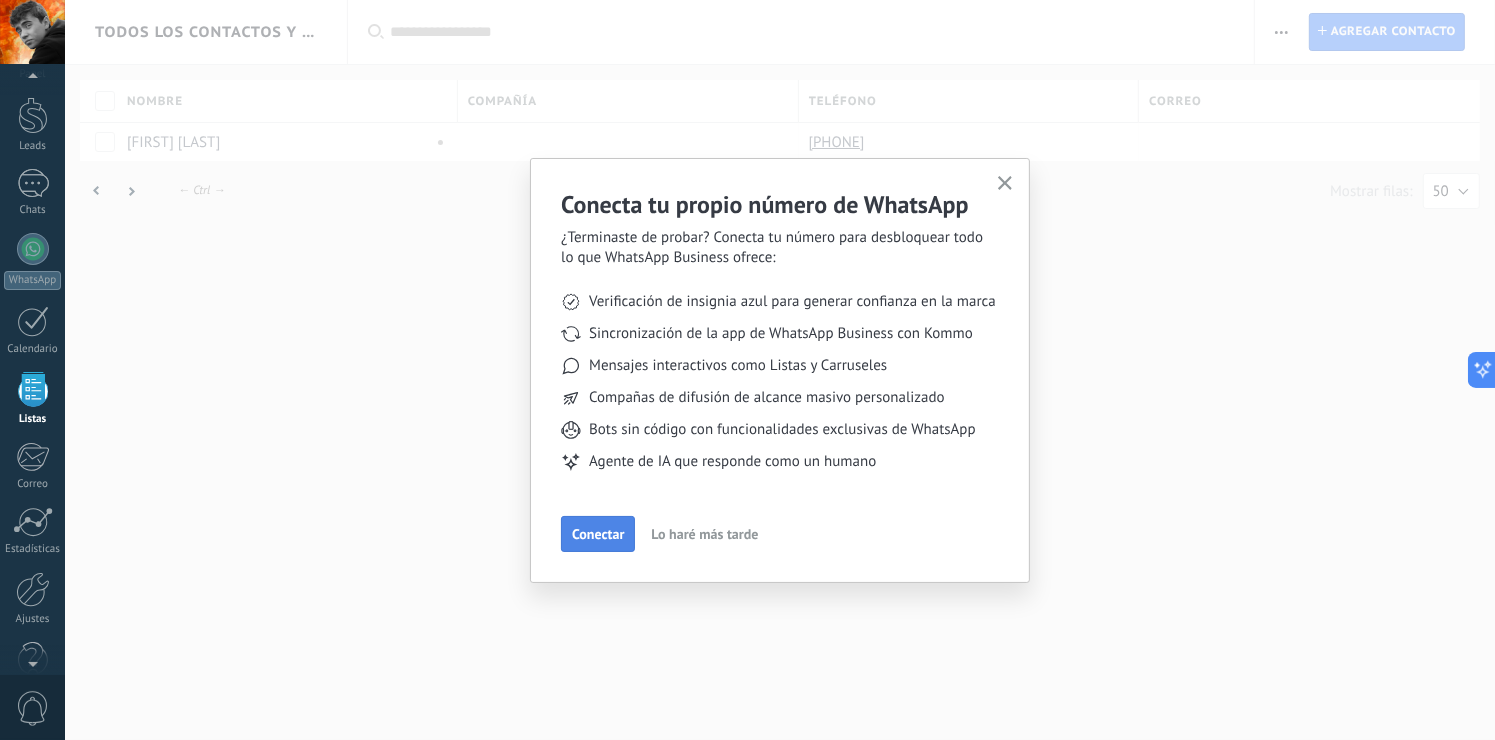 click on "Conectar" at bounding box center [598, 534] 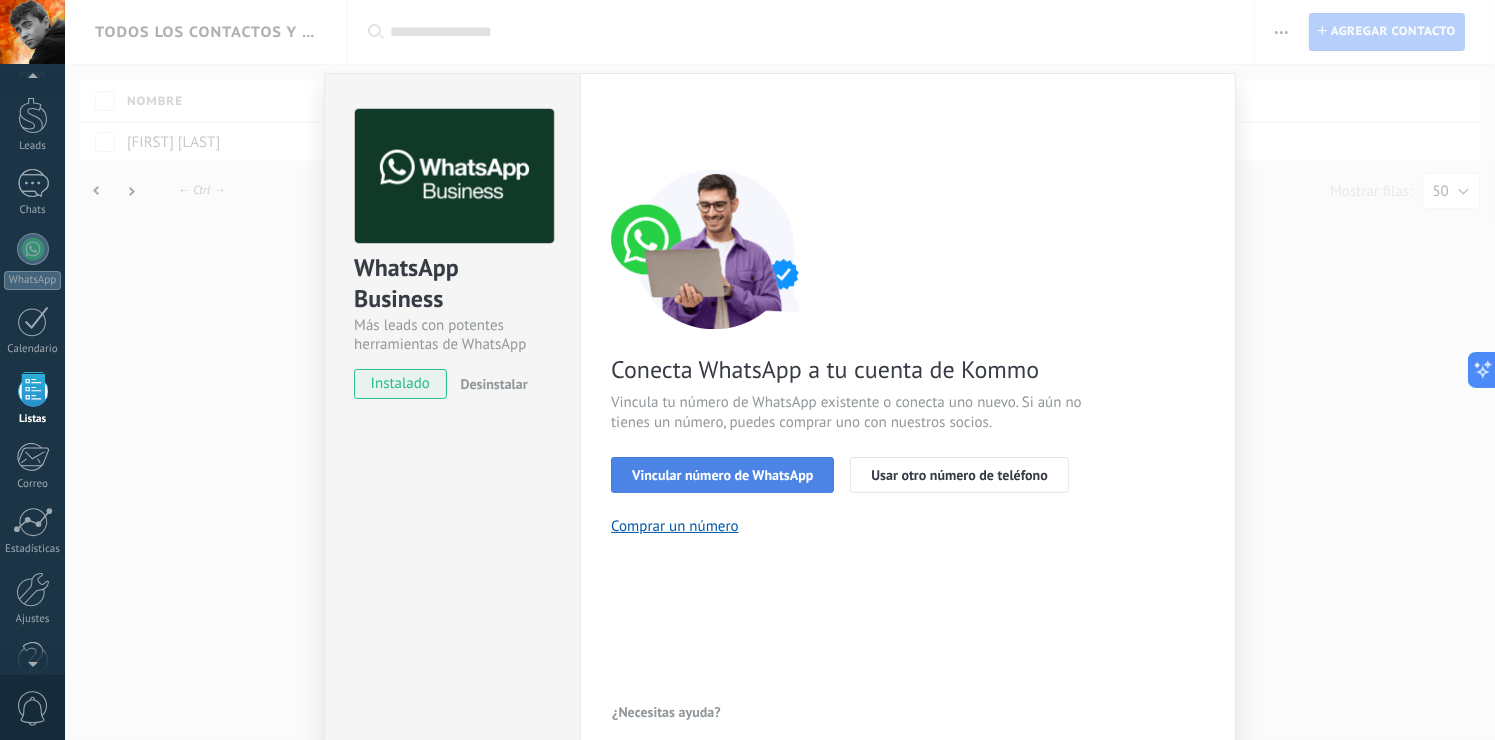 click on "Vincular número de WhatsApp" at bounding box center [722, 475] 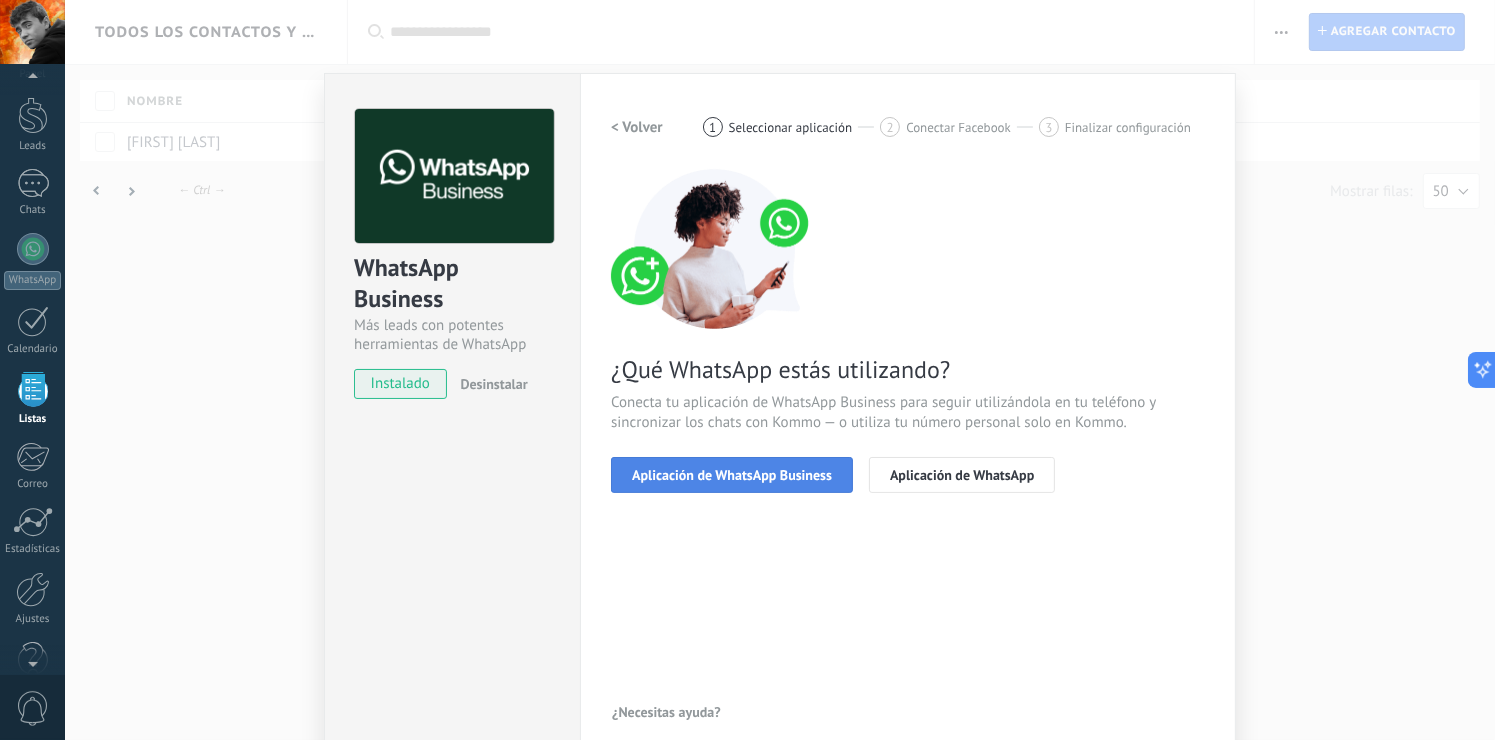 click on "Aplicación de WhatsApp Business" at bounding box center [732, 475] 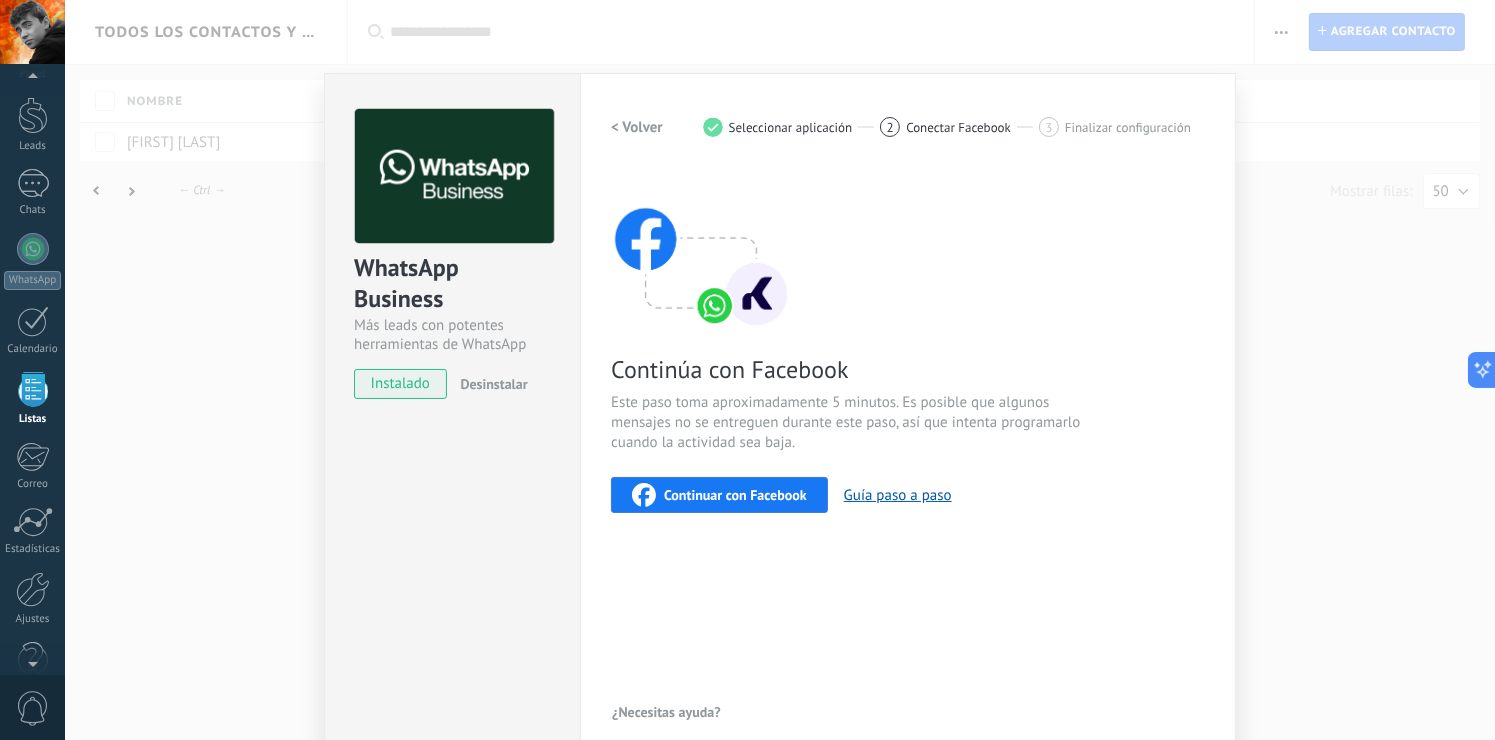 click on "Continuar con Facebook" at bounding box center (735, 495) 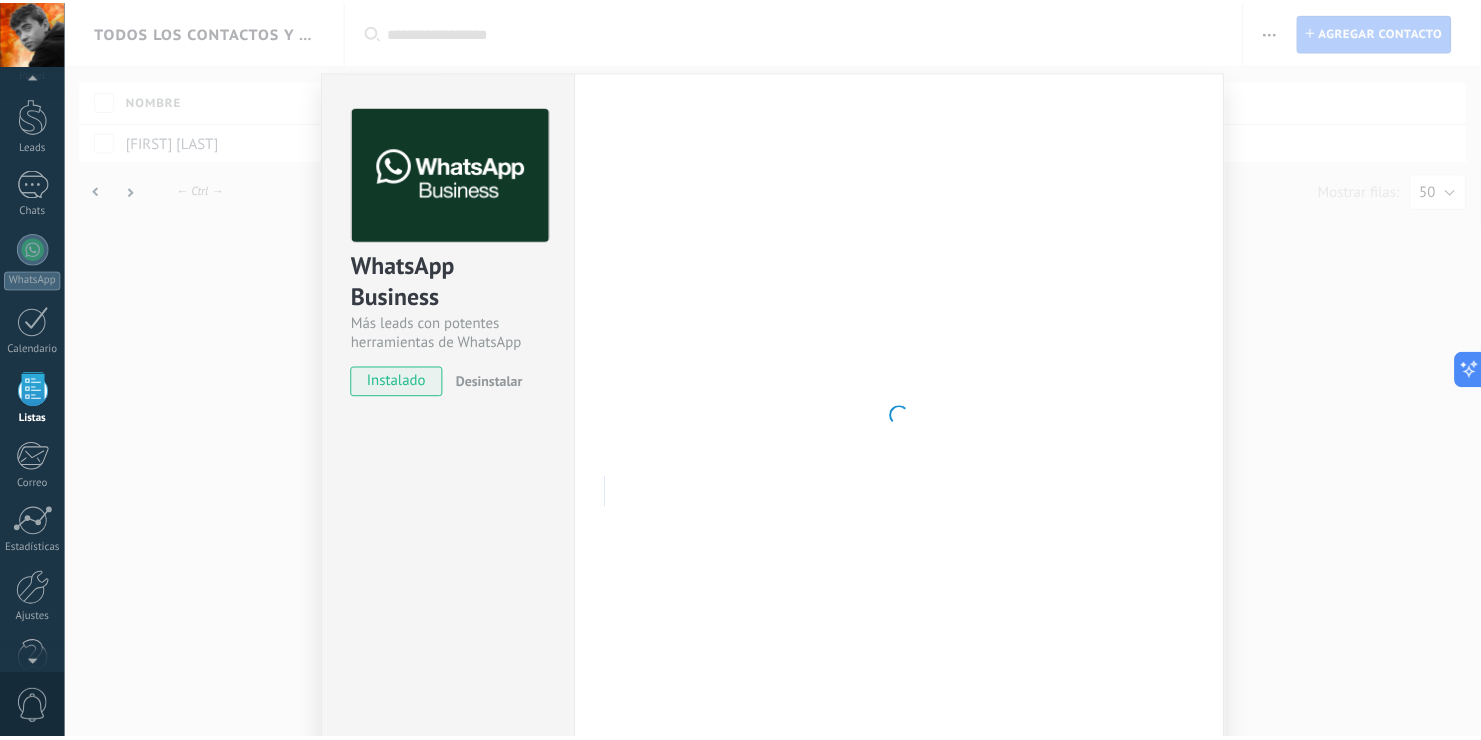 scroll, scrollTop: 0, scrollLeft: 0, axis: both 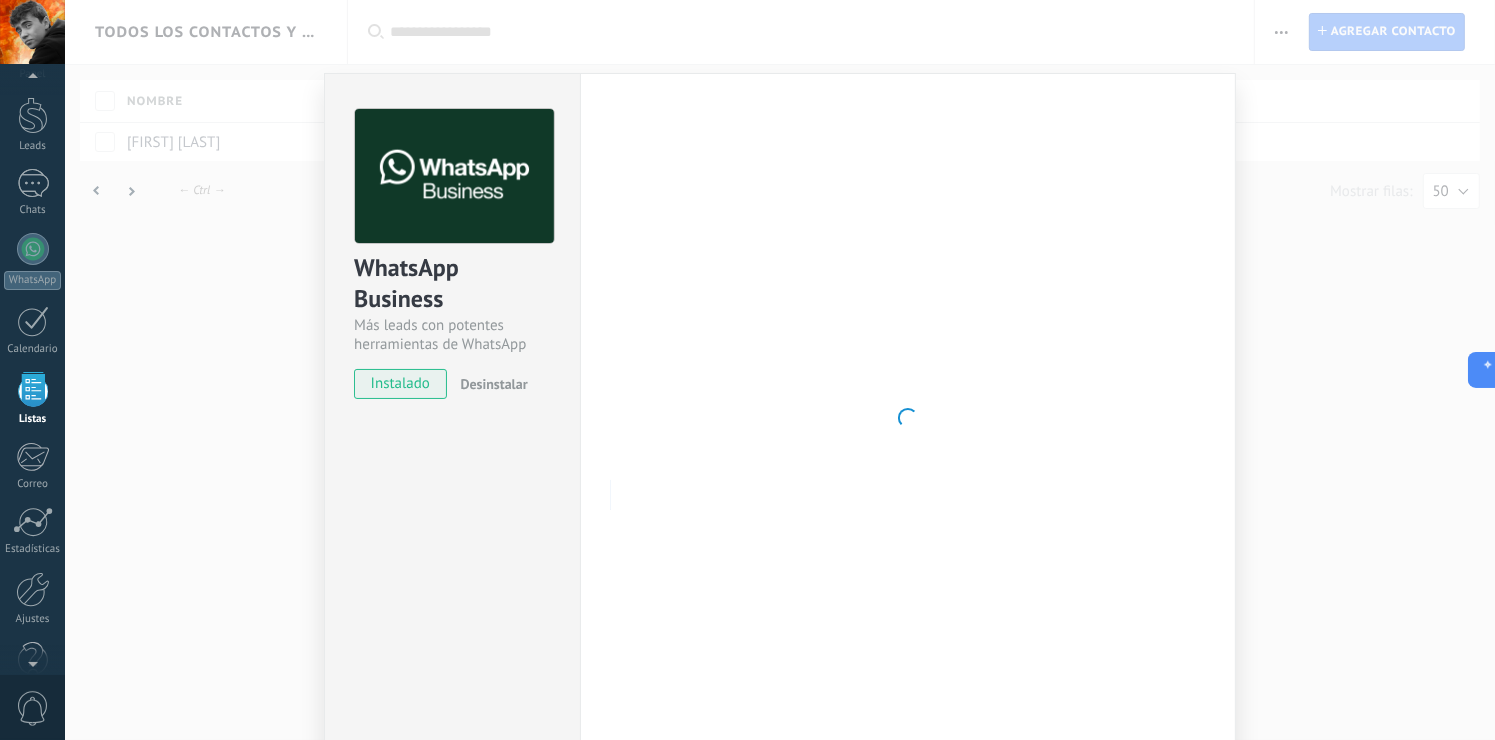 click on "WhatsApp Business Más leads con potentes herramientas de WhatsApp instalado Desinstalar Configuraciones Autorizaciones This tab logs the users who have granted integration access to this account. If you want to to remove a user's ability to send requests to the account on behalf of this integration, you can revoke access. If access is revoked from all users, the integration will stop working. This app is installed, but no one has given it access yet. WhatsApp Cloud API más _:  Guardar < Volver 1 Seleccionar aplicación 2 Conectar Facebook  3 Finalizar configuración Continúa con Facebook Este paso toma aproximadamente 5 minutos. Es posible que algunos mensajes no se entreguen durante este paso, así que intenta programarlo cuando la actividad sea baja. Continuar con Facebook Guía paso a paso ¿Necesitas ayuda?" at bounding box center [780, 370] 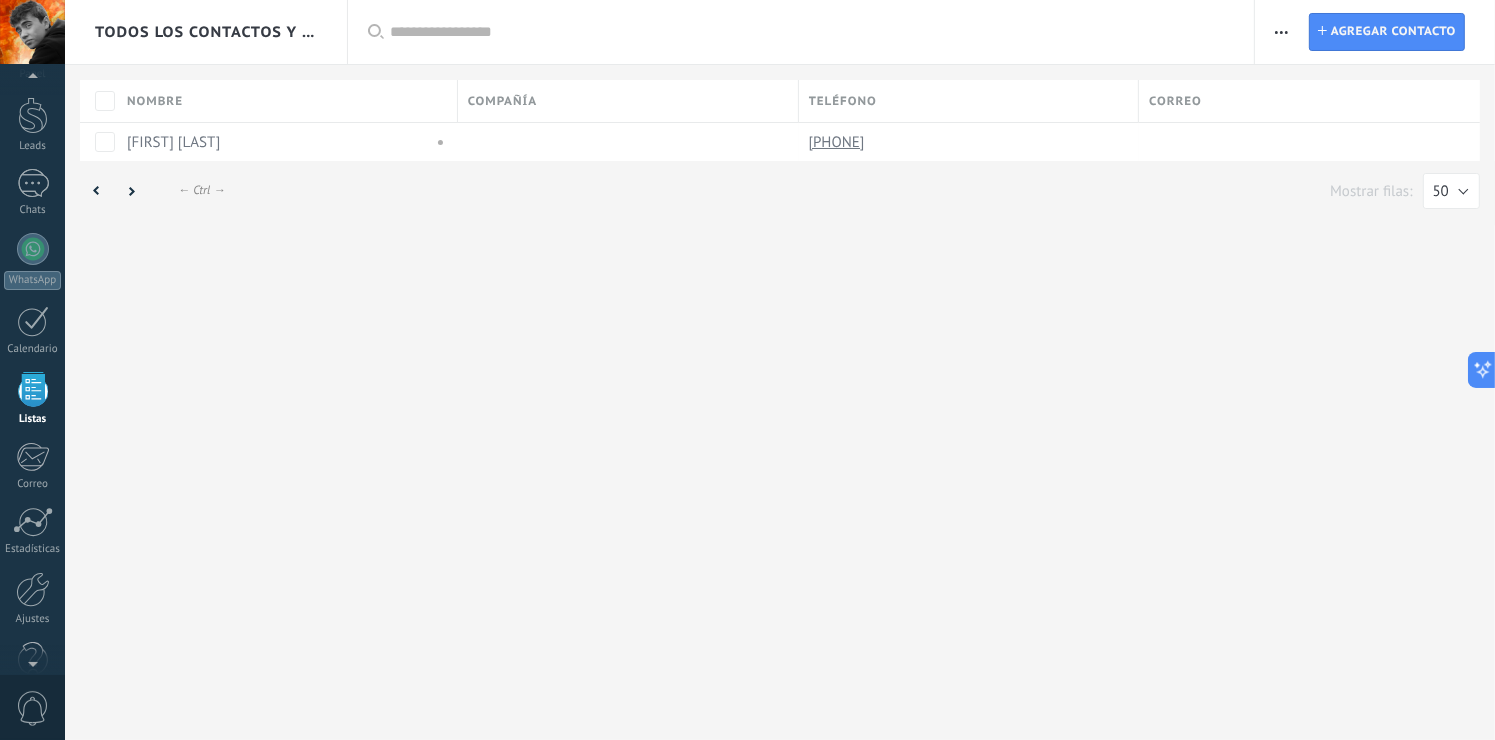 click on "Todos los contactos y empresas Aplicar Lista completa Contactos sin tareas Contactos con tareas atrasadas Sin leads Eliminados Guardar Todo el tiempo Todo el tiempo Hoy Ayer Últimos  ** 30  dias Esta semana La última semana Este mes El mes pasado Este trimestre Este año   Seleccionar todo Sin leads Sin la apertura de la causa Contacto inicial Negociación Debate contractual Discusión de contrato Logrado con éxito Venta Perdido Pipelines & etapas Seleccionar todo Presupuesto insuficiente No hay necesidad para el producto No satisfecho con las condiciones Comprado del competidor Razón no definida Razones de pérdidas Seleccionar todo Hoy Mañana Esta semana Este mes Este trimestre No hay tareas atrasadas Todos los valores Aplicar Restablecer Imprimir Agregar una compañía Exportar Importar Ajustes de la lista Procesos empresariales Buscar duplicados Contacto Agregar contacto Columnas adicionales Cargo (contacto) Creado por Dirección (compañía) Fecha de Creación Fecha de Modificación Leads Hecho" at bounding box center (780, 370) 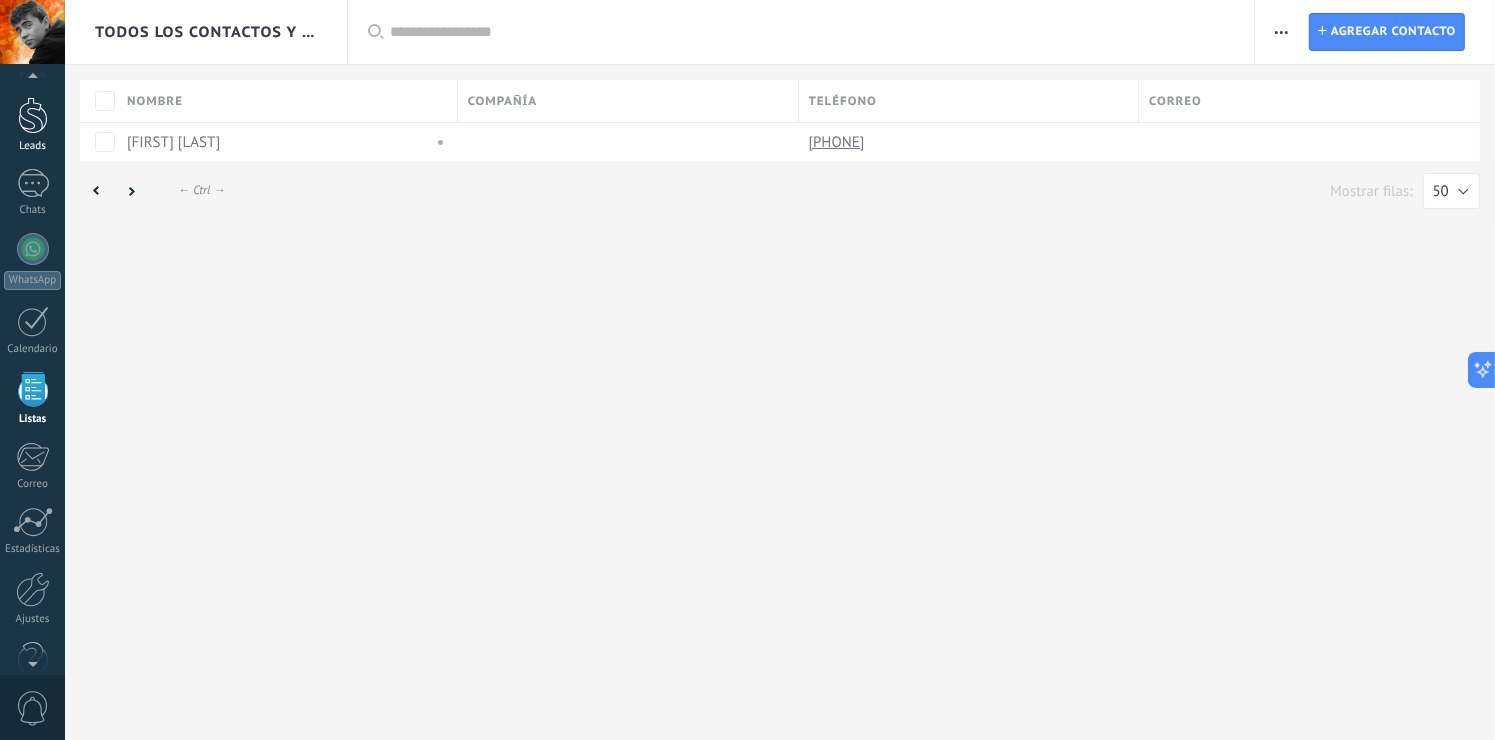 click at bounding box center [33, 115] 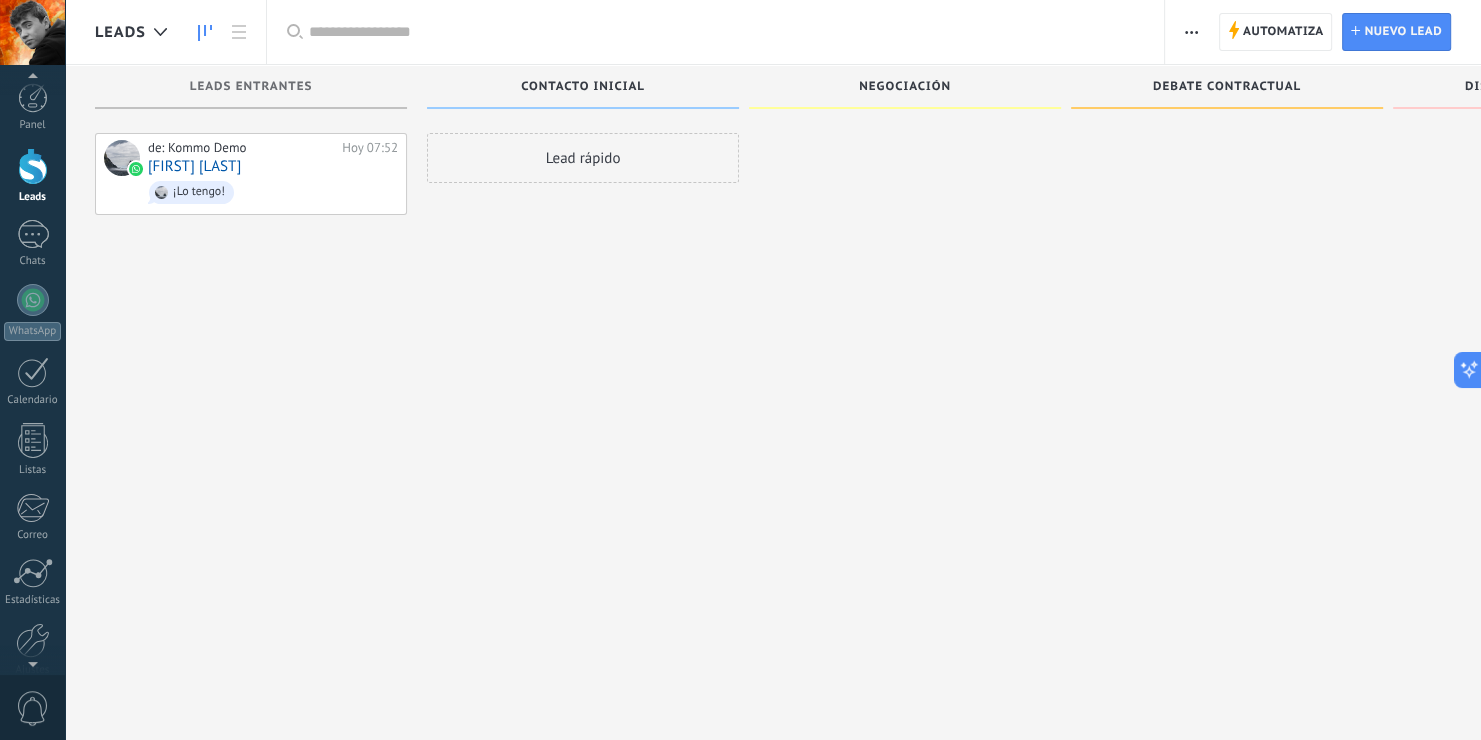 scroll, scrollTop: 91, scrollLeft: 0, axis: vertical 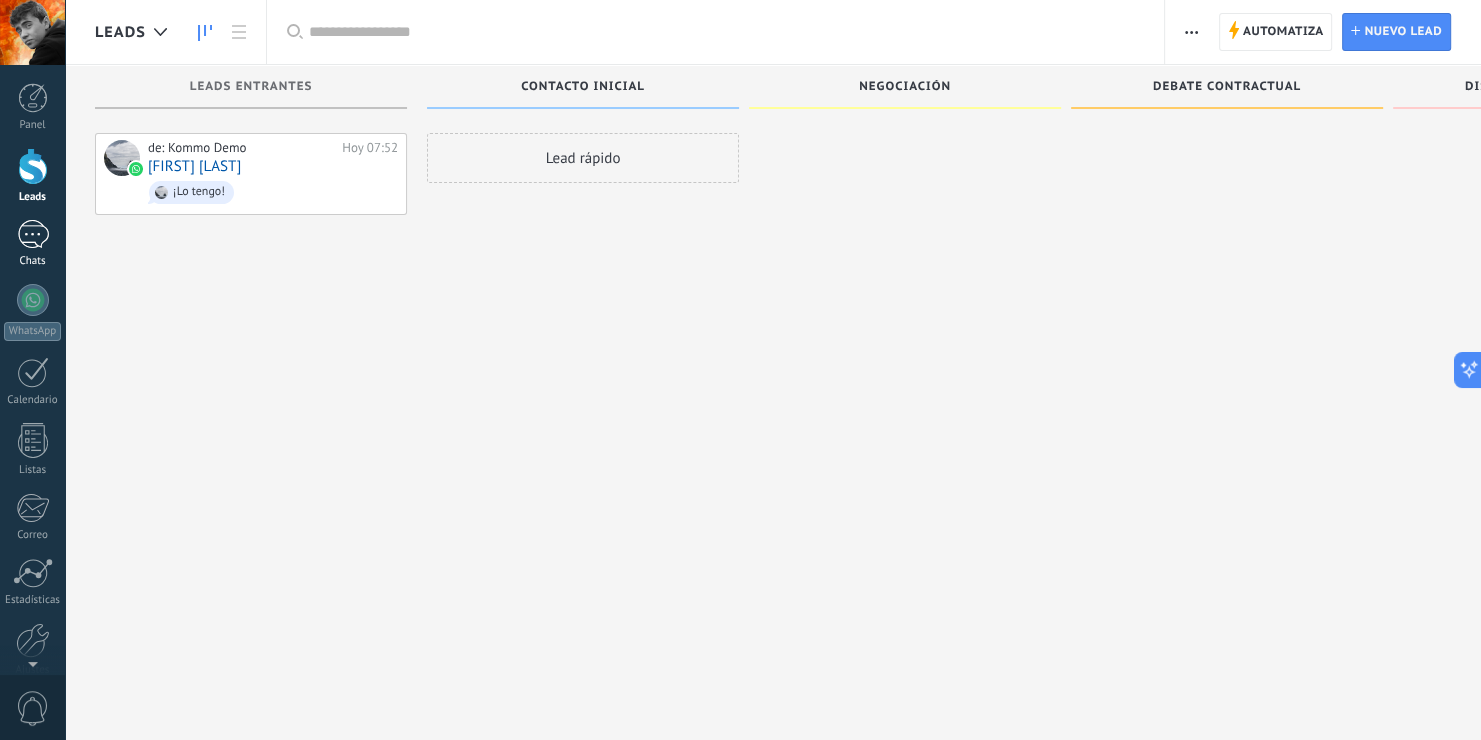 click on "Chats" at bounding box center [33, 261] 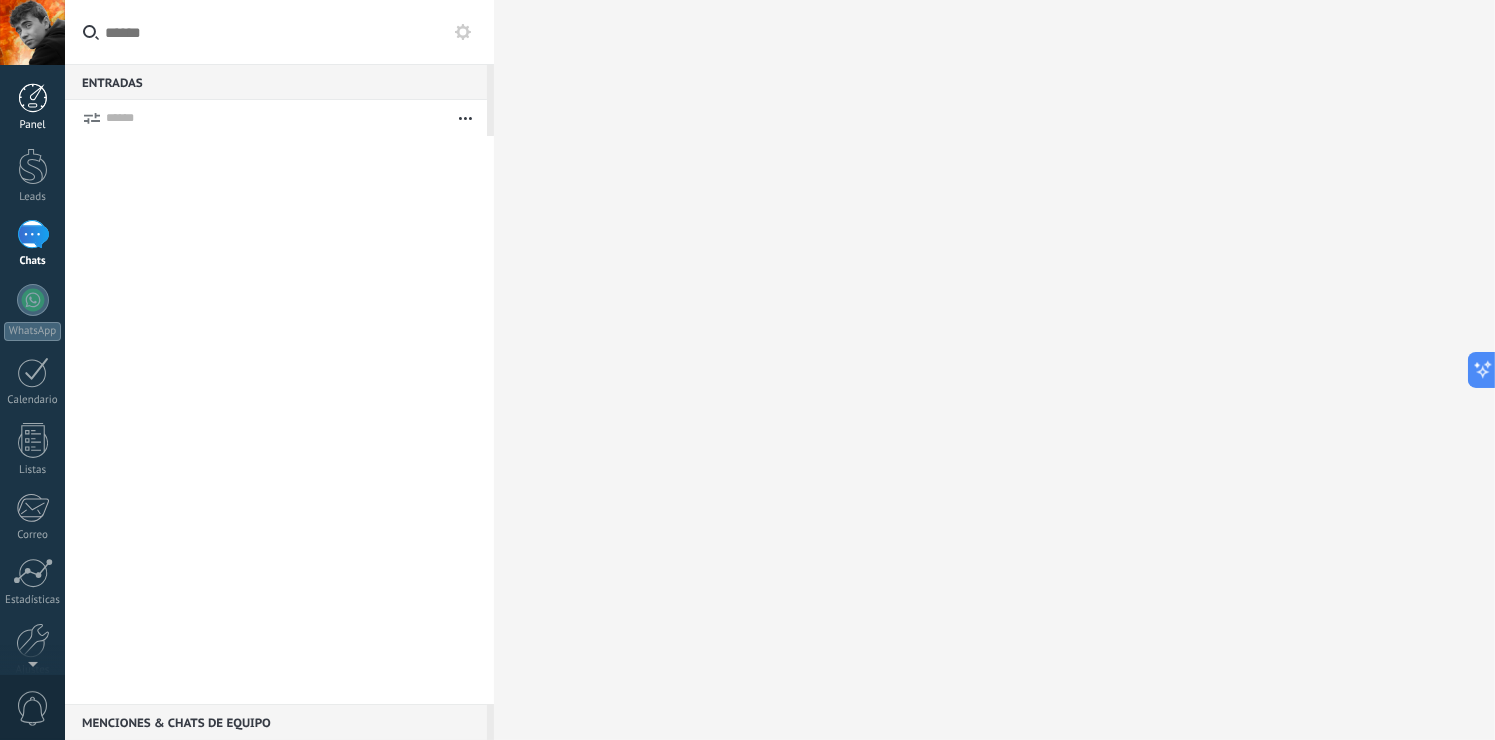 click at bounding box center [33, 98] 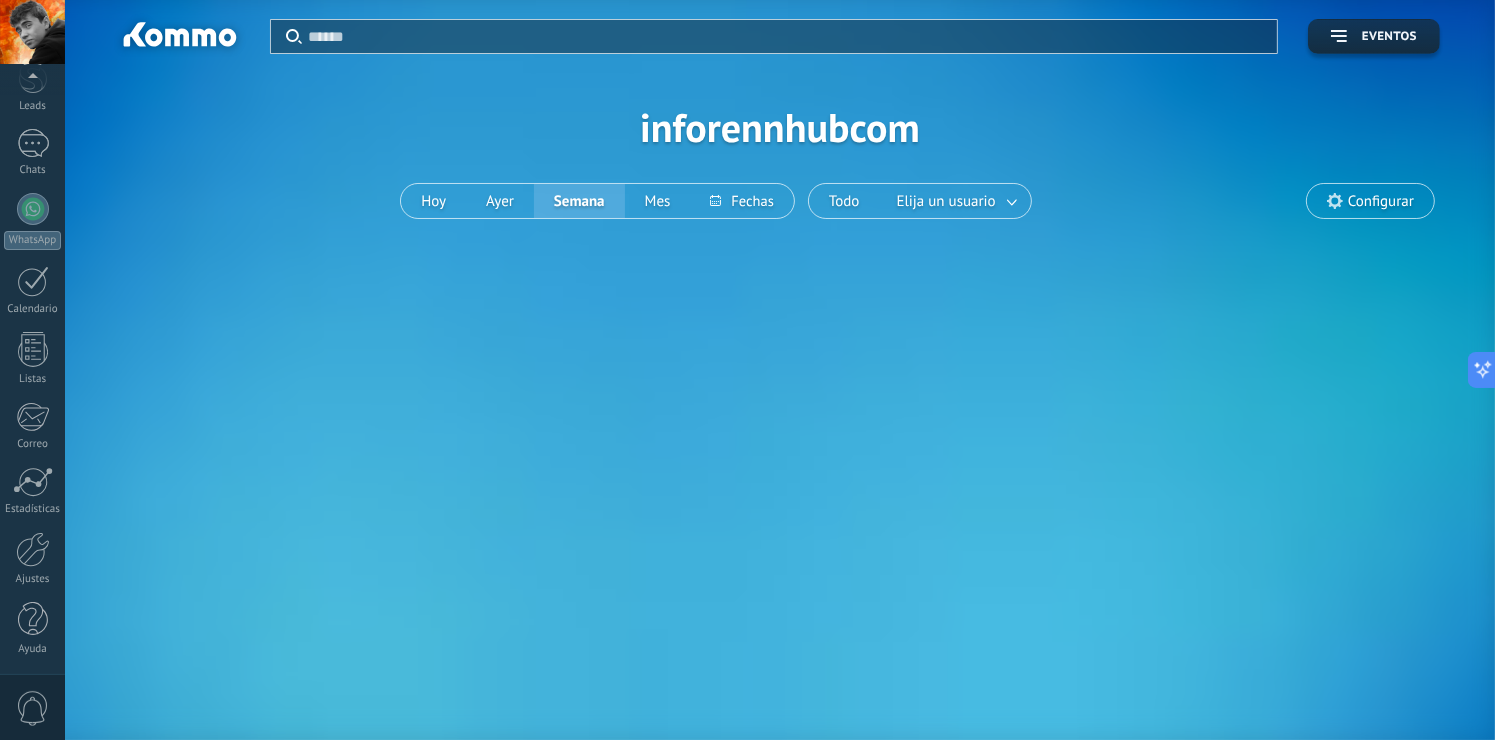 scroll, scrollTop: 0, scrollLeft: 0, axis: both 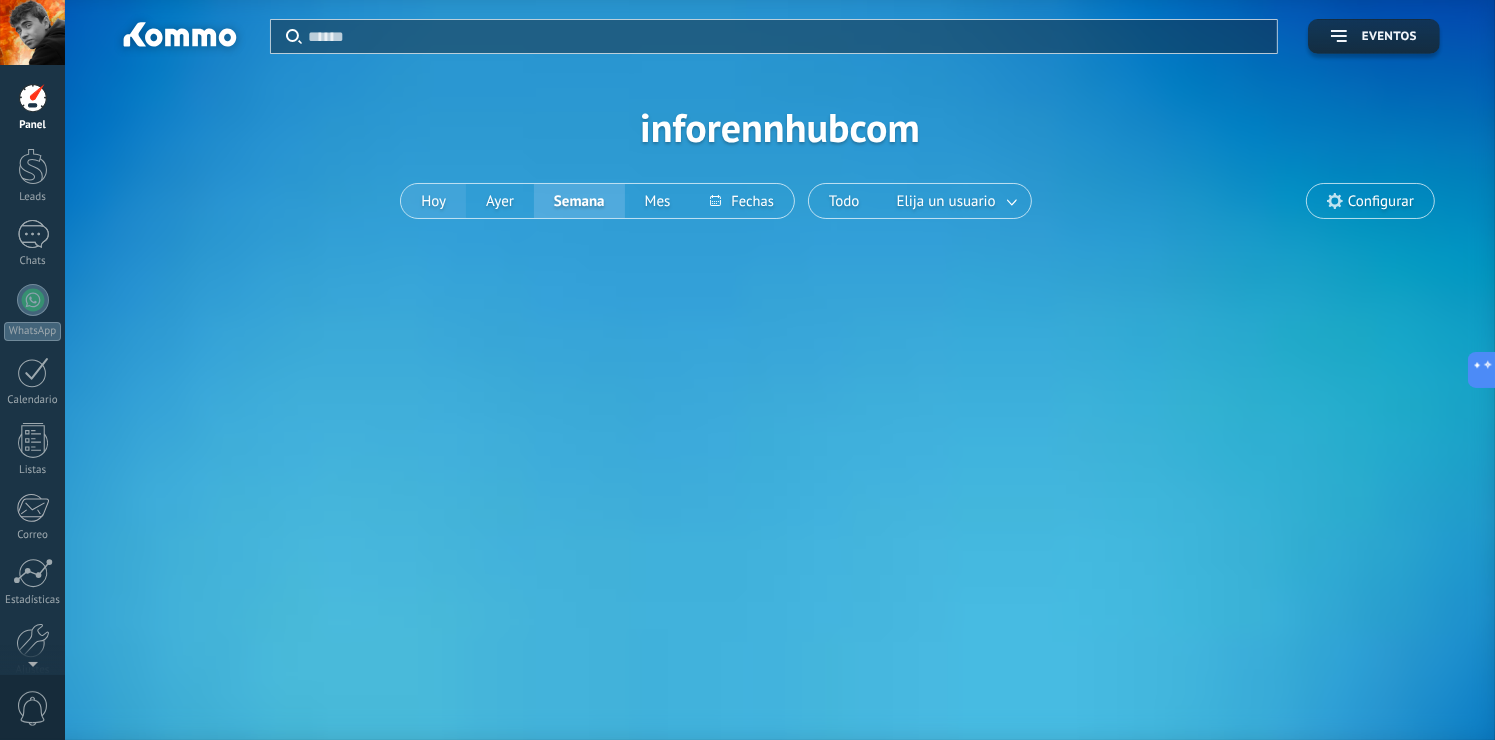 click on "Hoy" at bounding box center [433, 201] 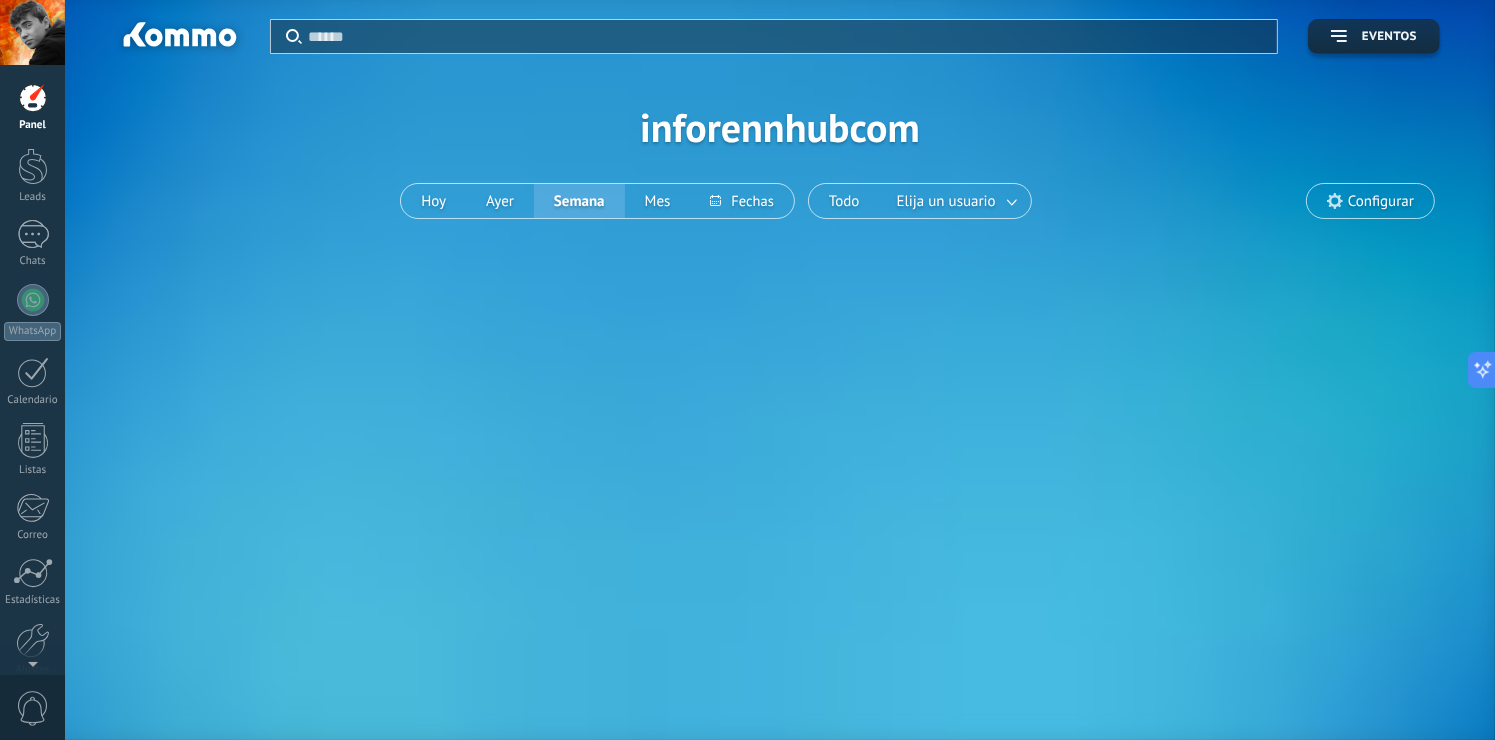 click on "Semana" at bounding box center (579, 201) 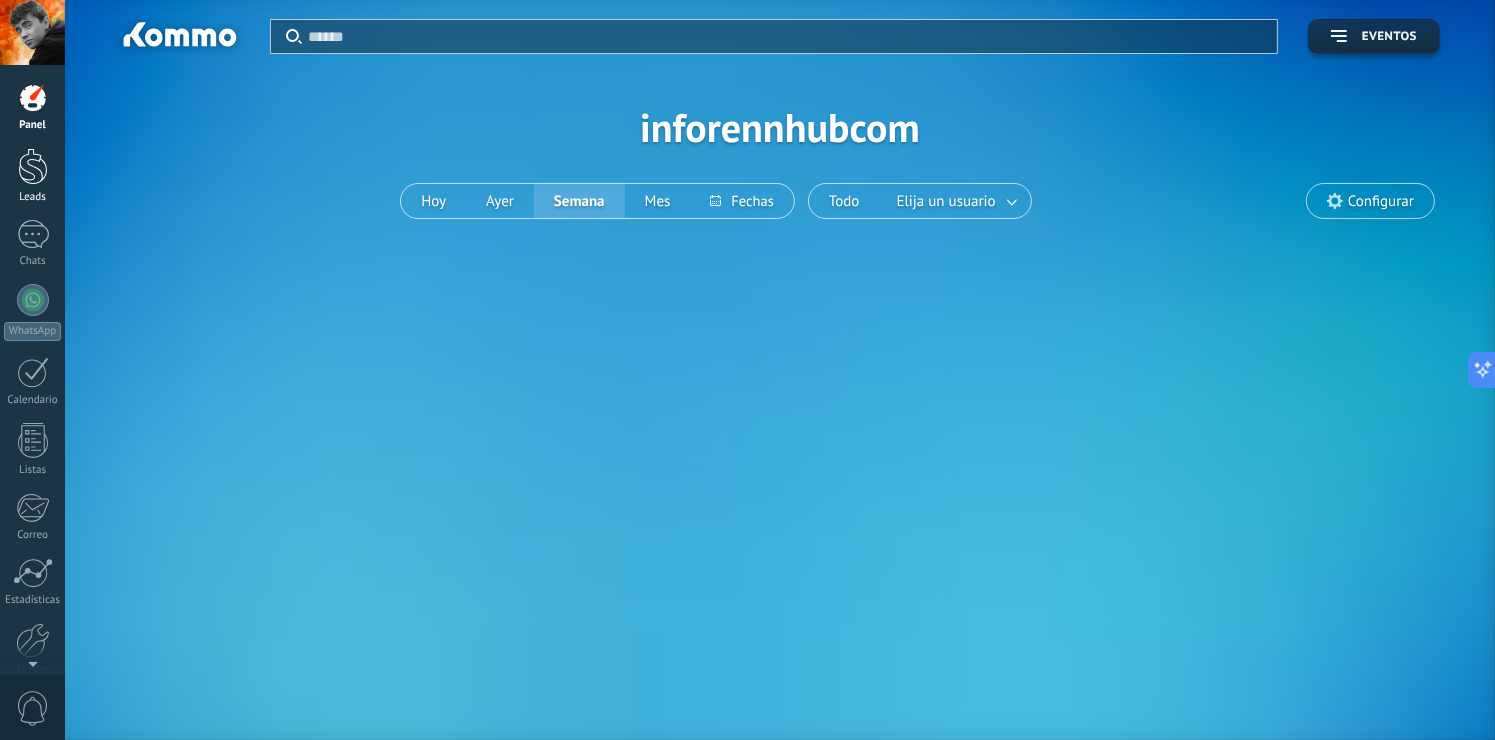 click at bounding box center [33, 166] 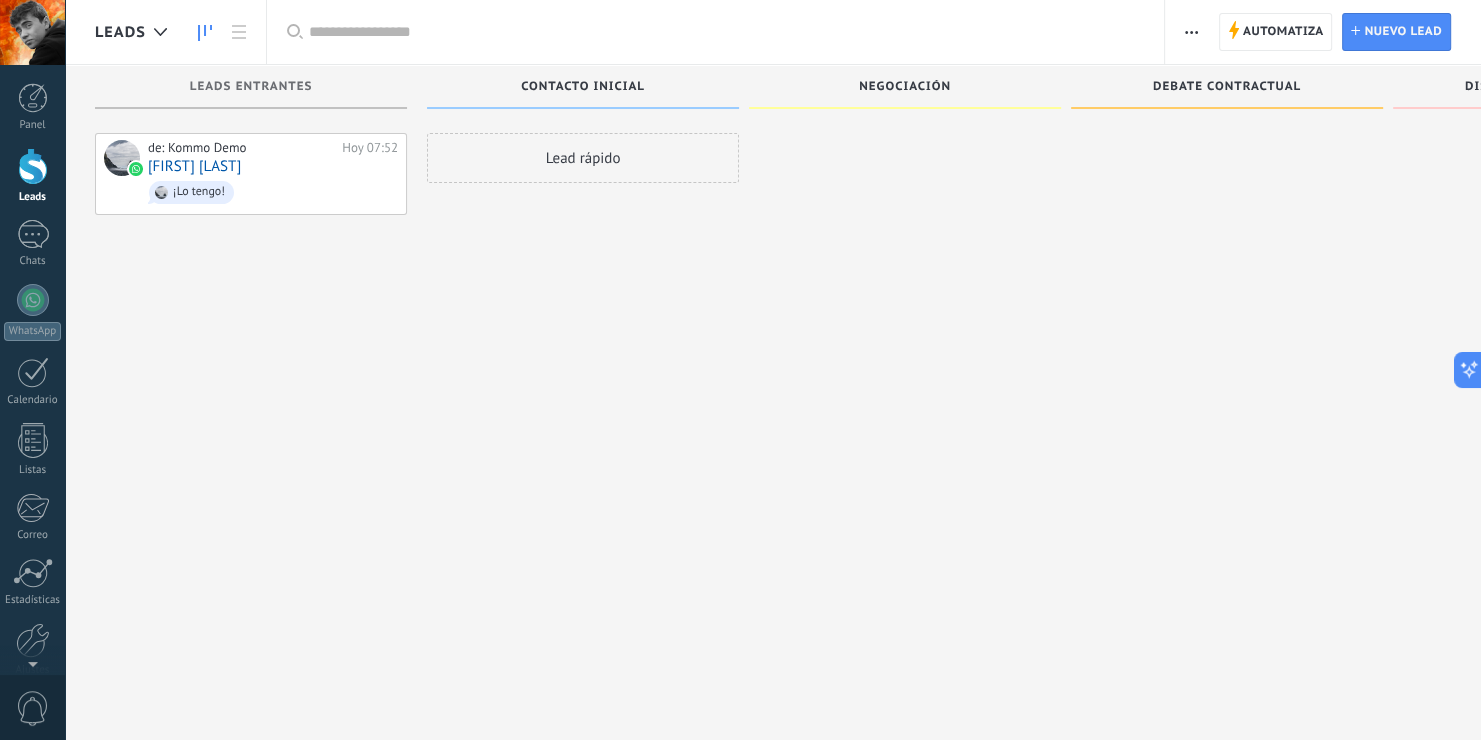 click on "Leads Entrantes" at bounding box center (251, 99) 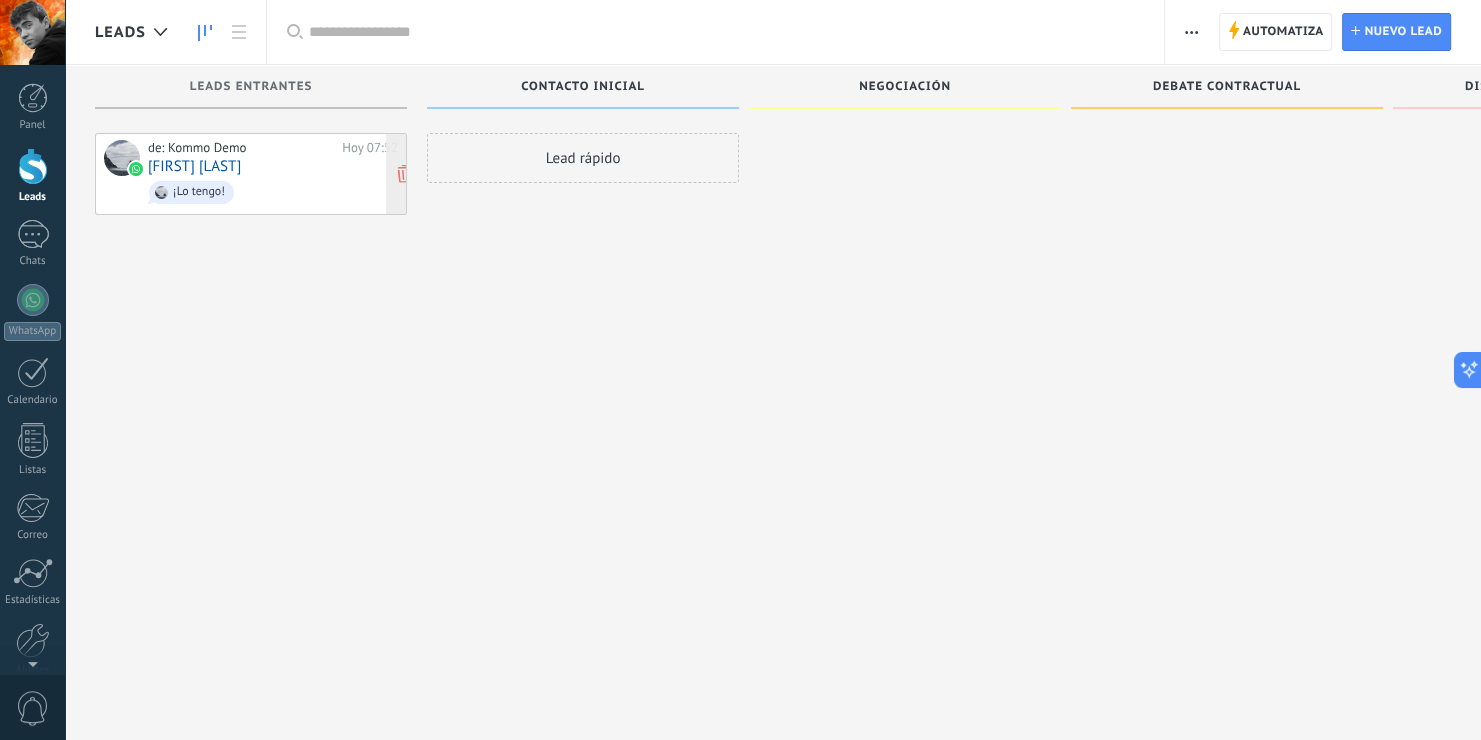 click on "de: Kommo Demo" at bounding box center (241, 148) 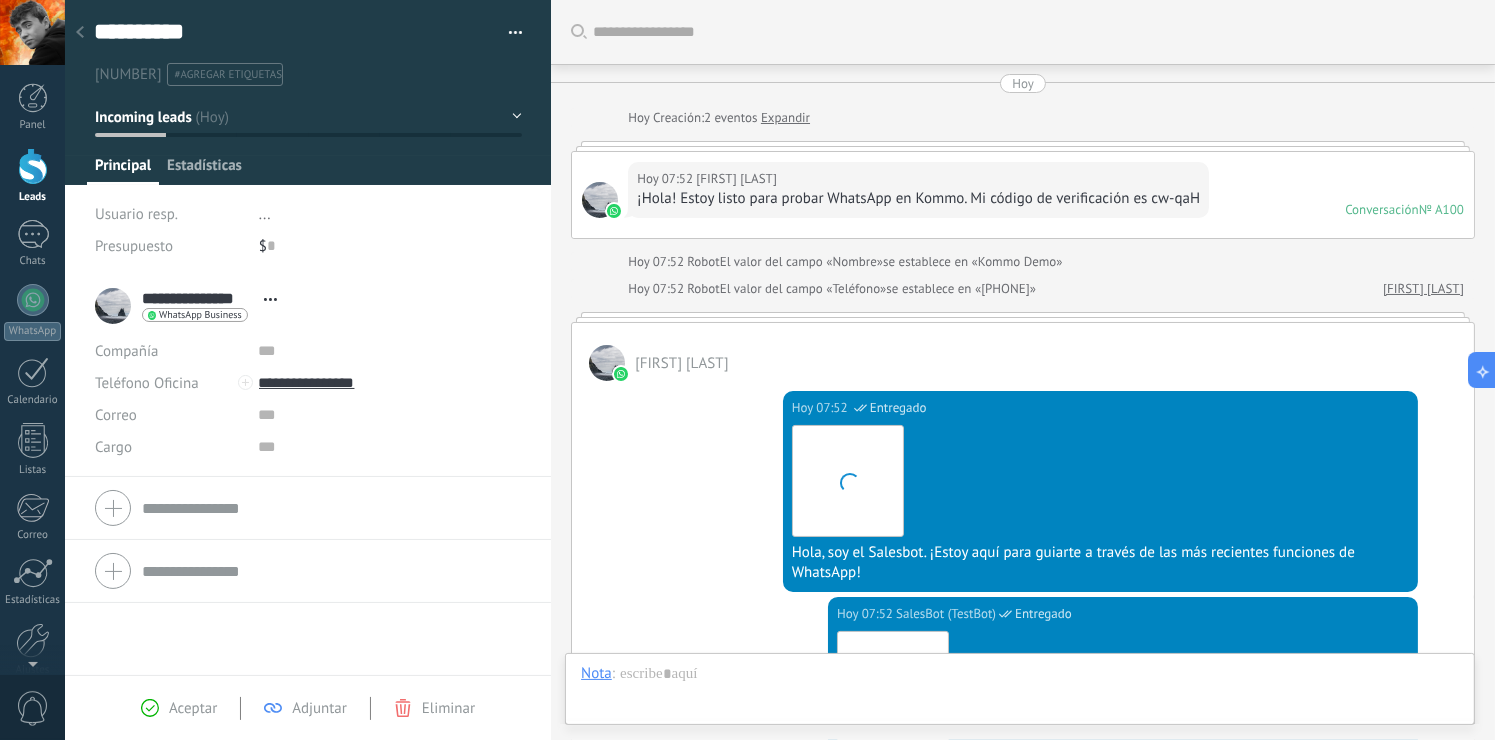 scroll, scrollTop: 29, scrollLeft: 0, axis: vertical 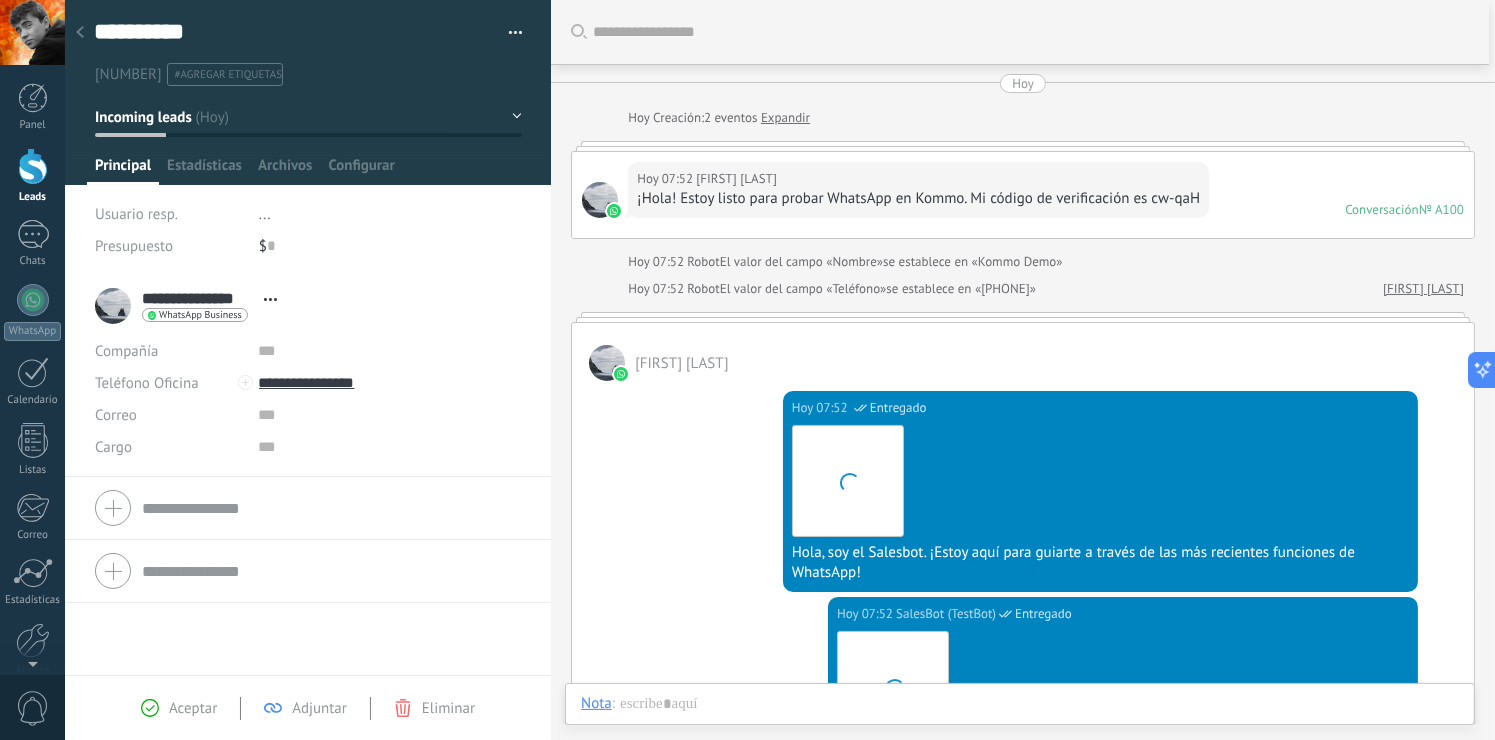 click at bounding box center [80, 33] 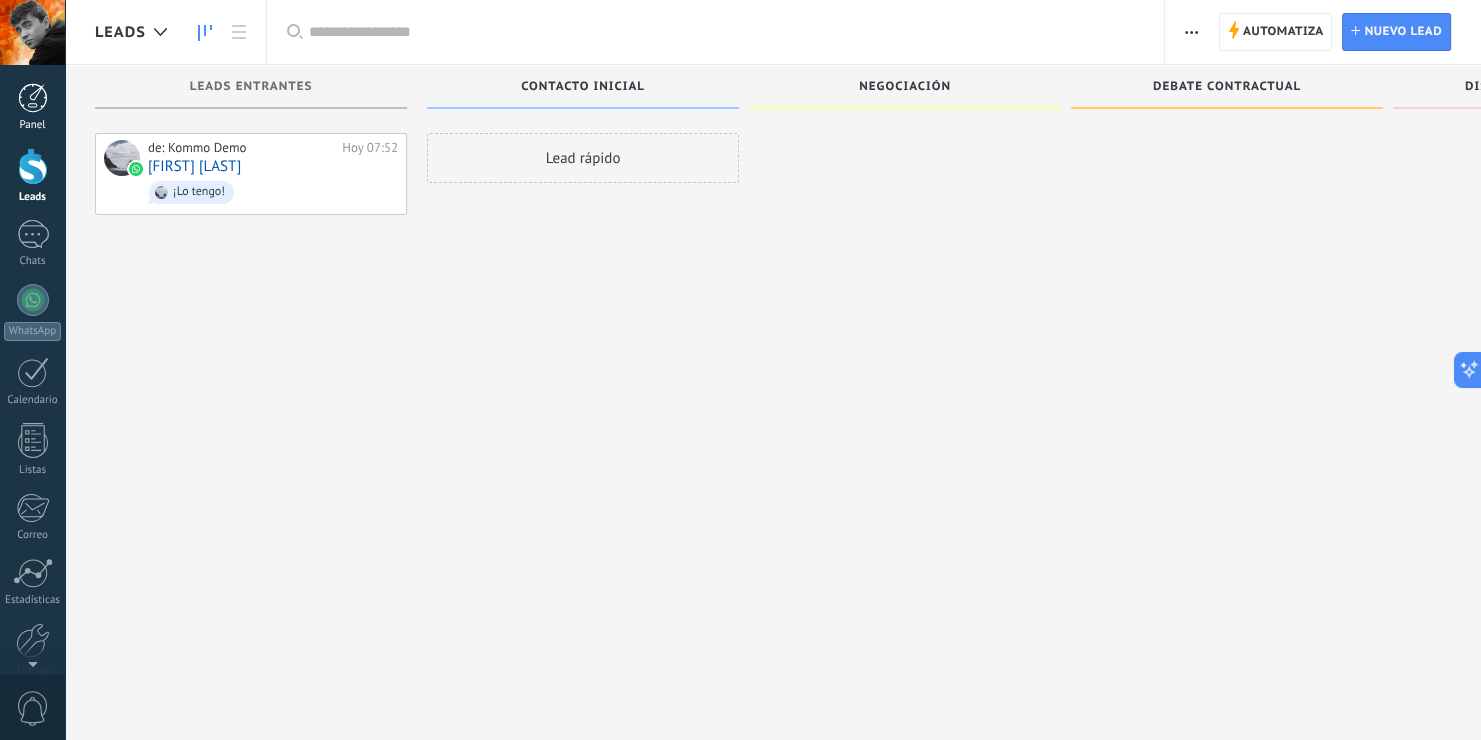 click on "Panel" at bounding box center [32, 107] 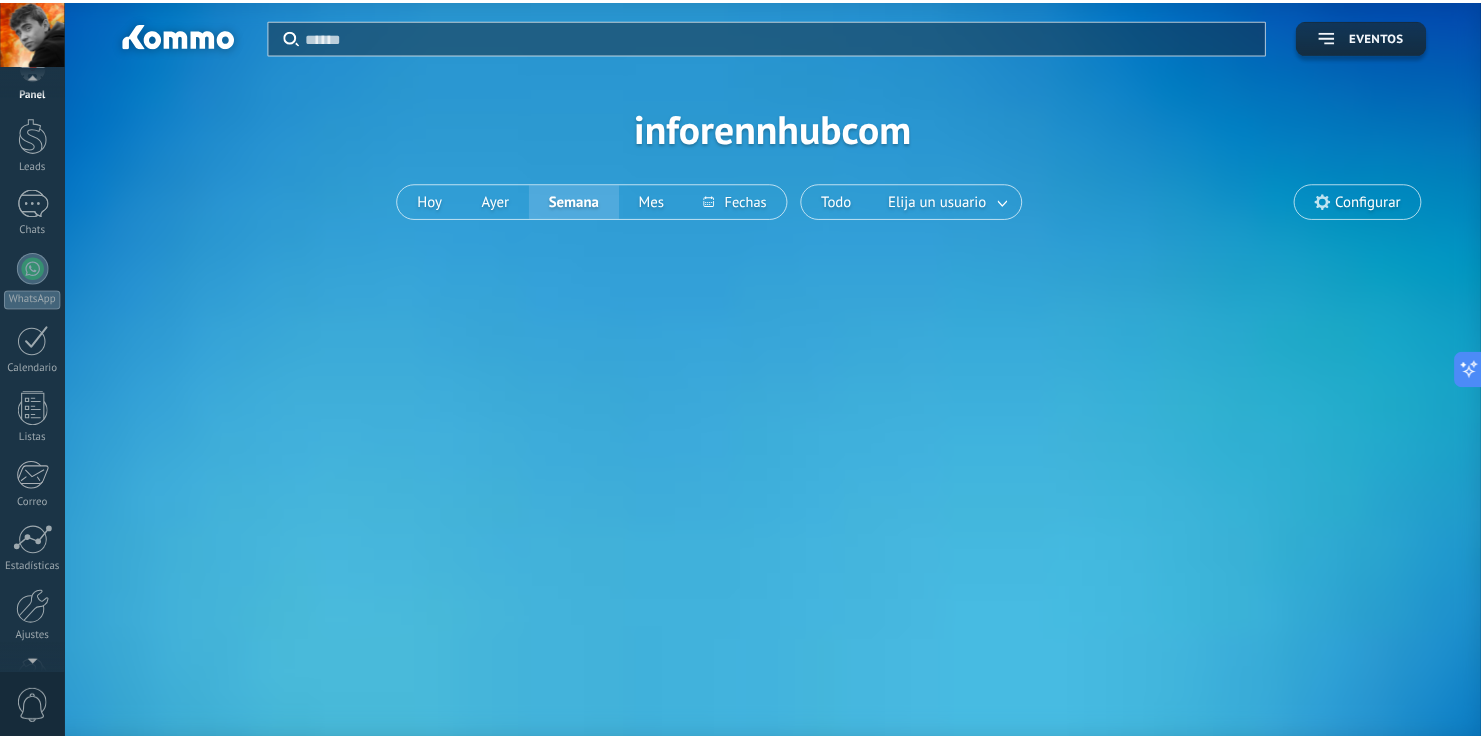 scroll, scrollTop: 91, scrollLeft: 0, axis: vertical 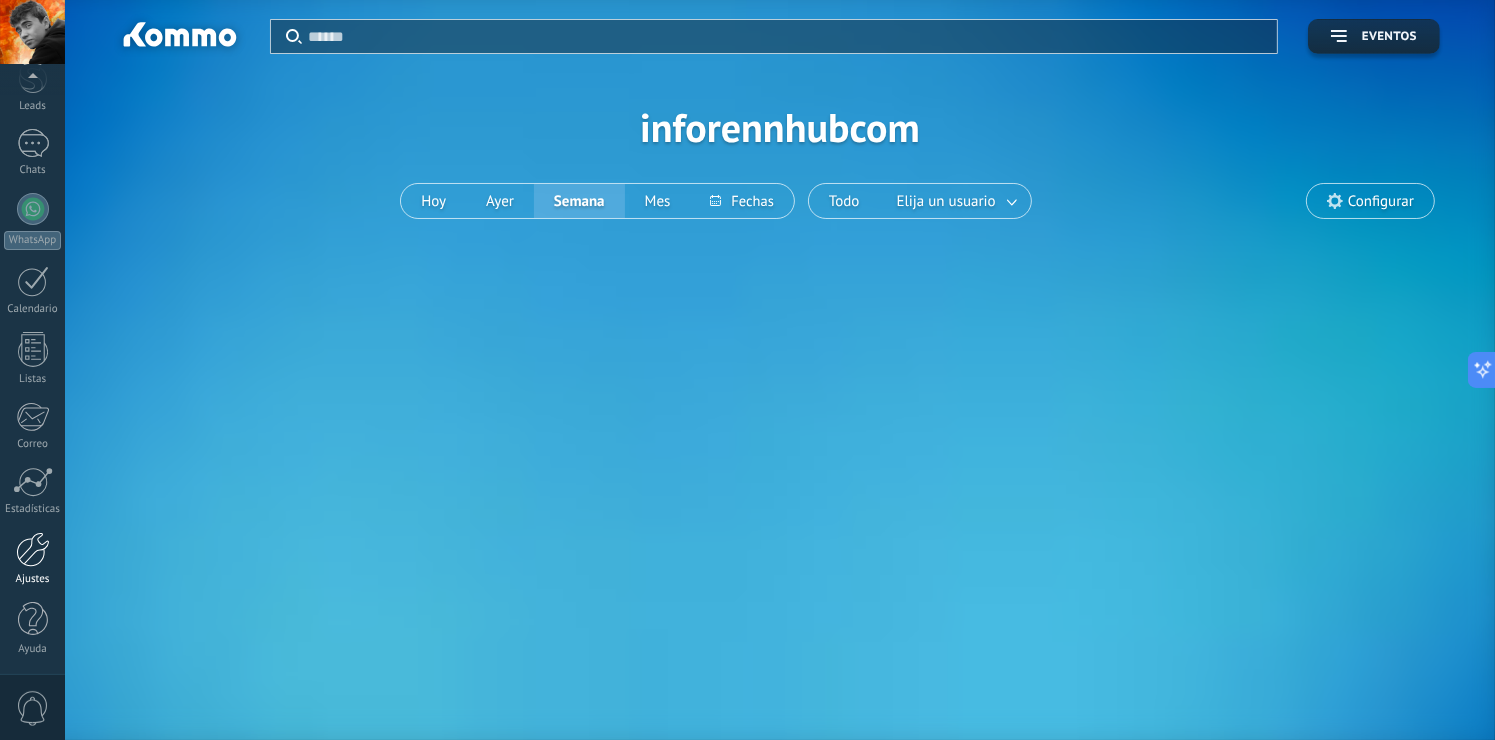 click at bounding box center [33, 549] 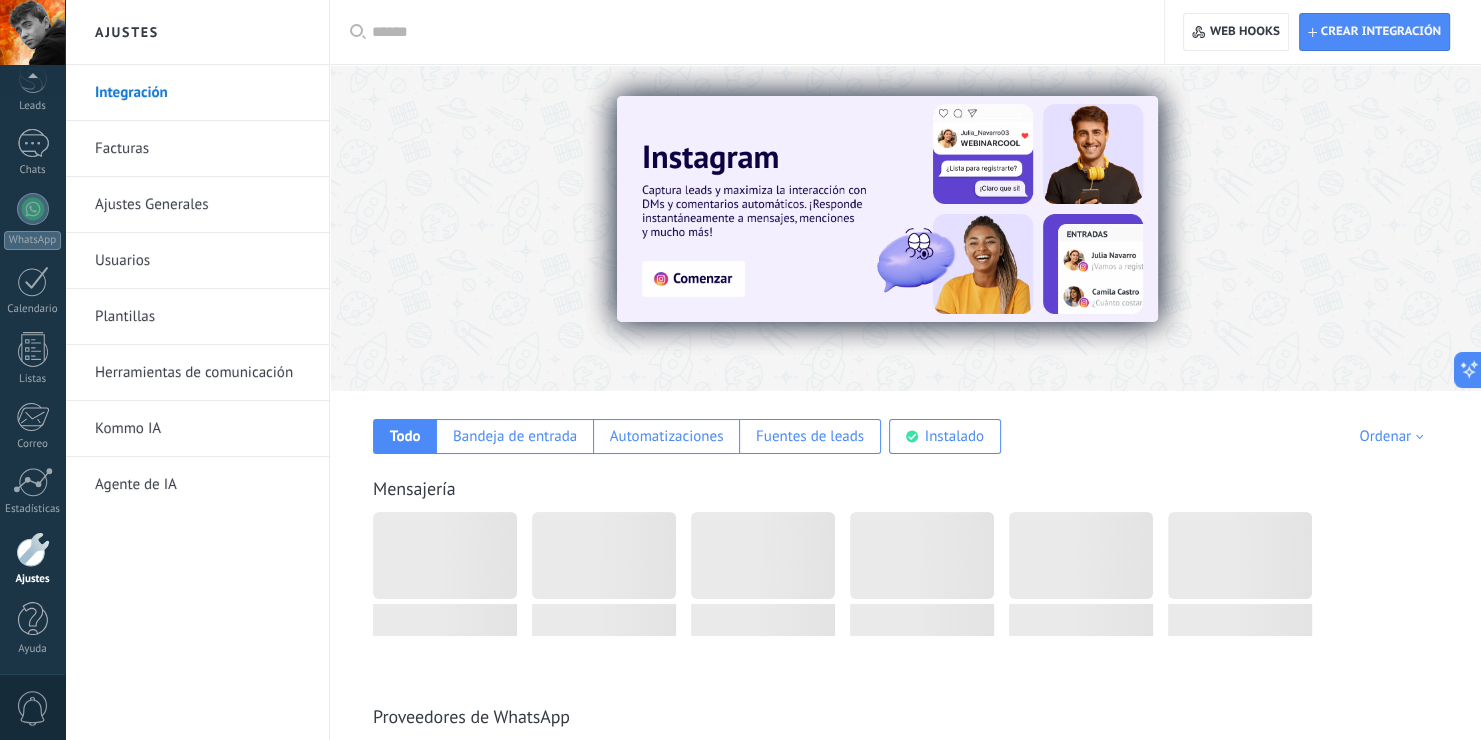 click at bounding box center (887, 209) 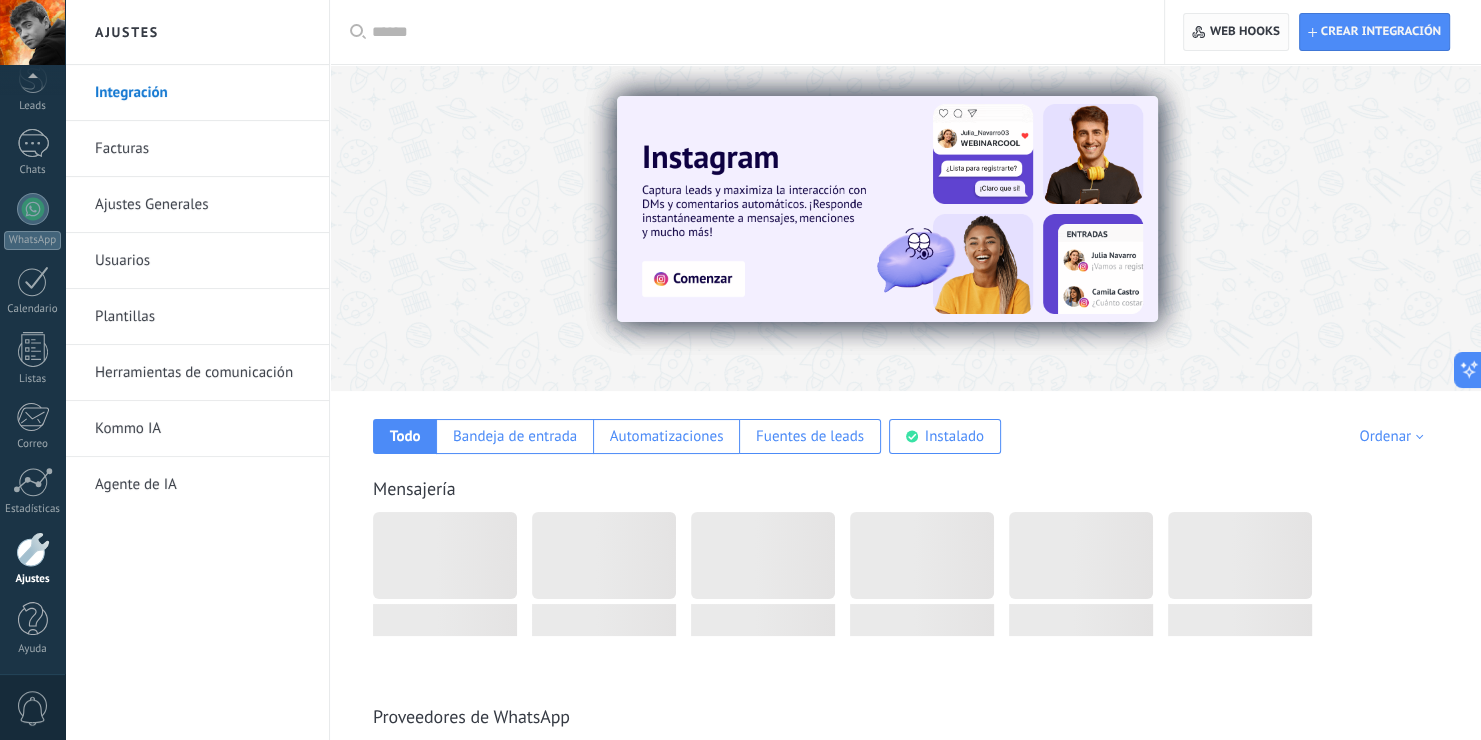click on "Web hooks  0" at bounding box center (1235, 32) 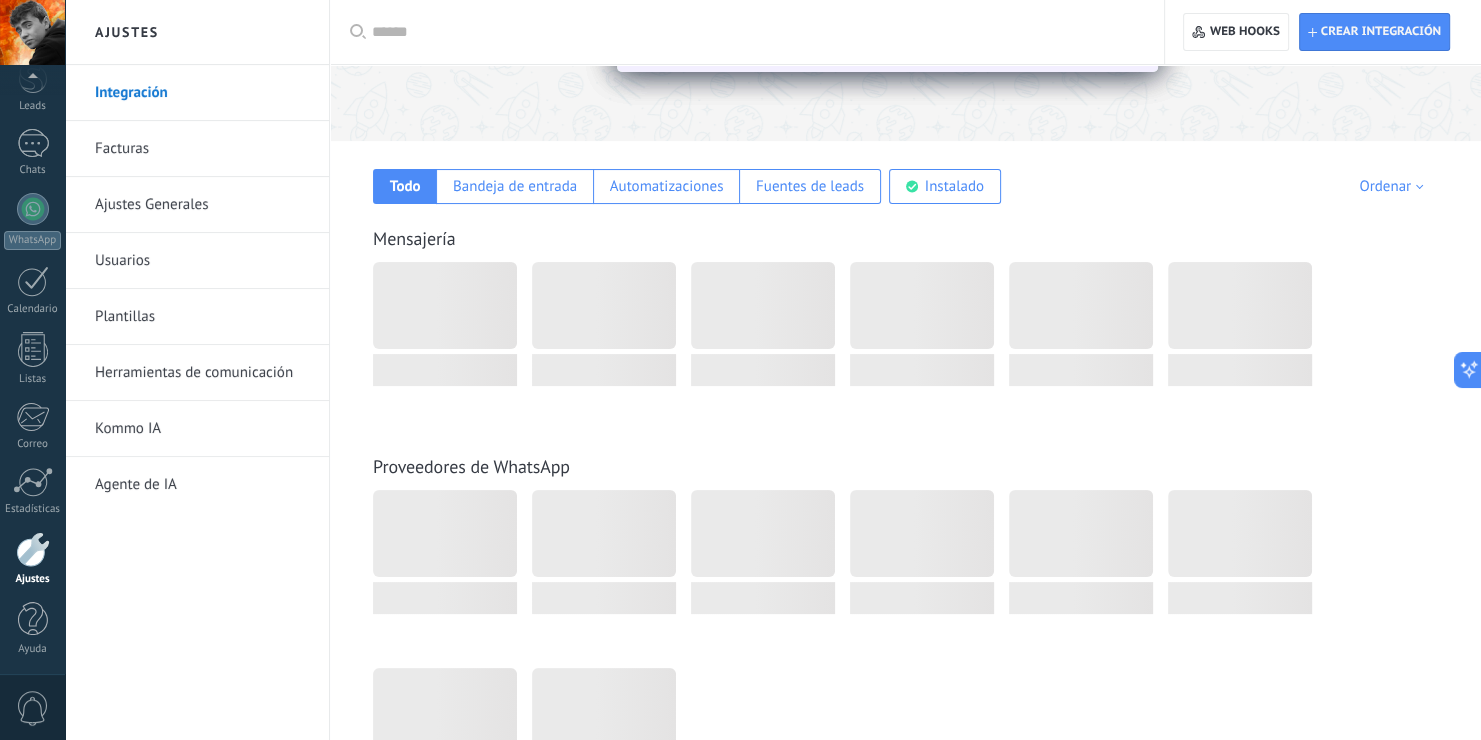 scroll, scrollTop: 0, scrollLeft: 0, axis: both 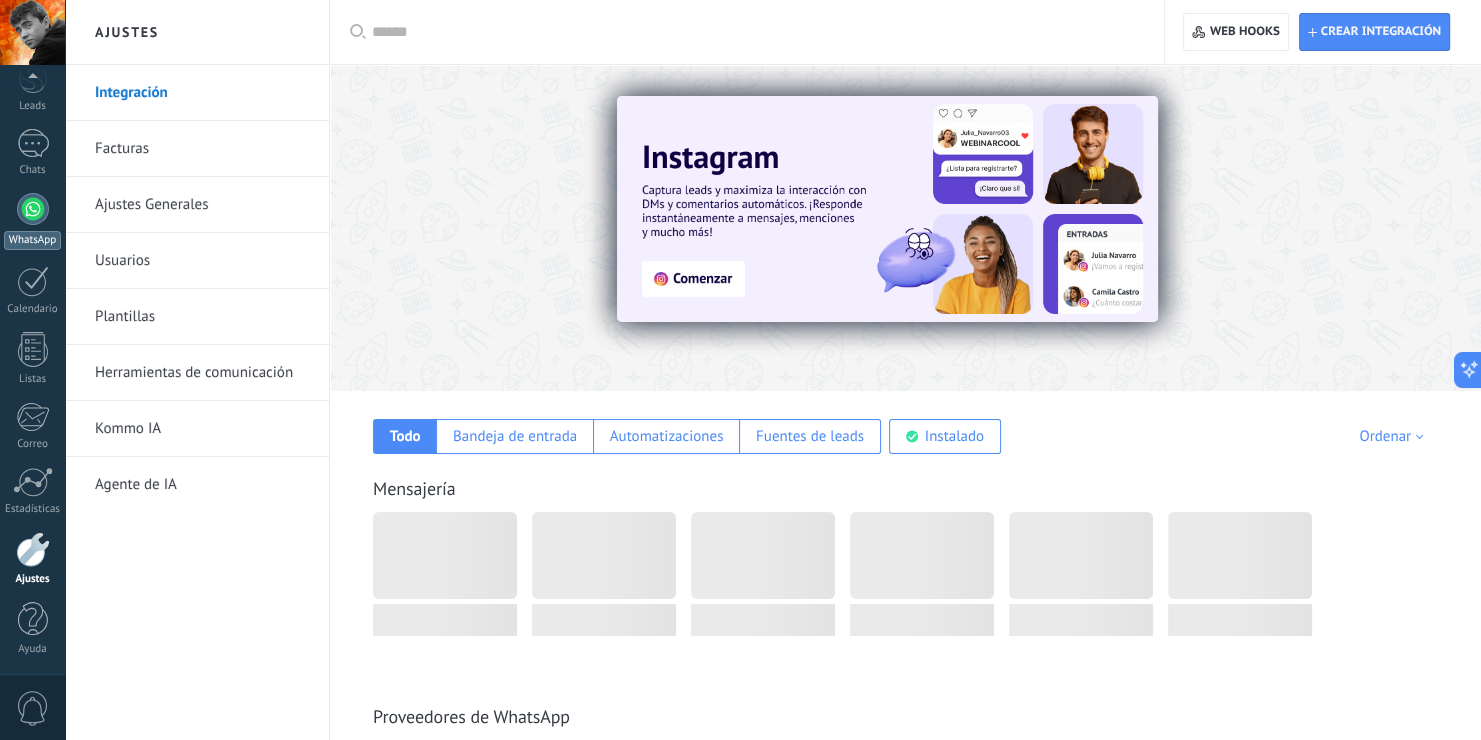 click on "WhatsApp" at bounding box center (32, 240) 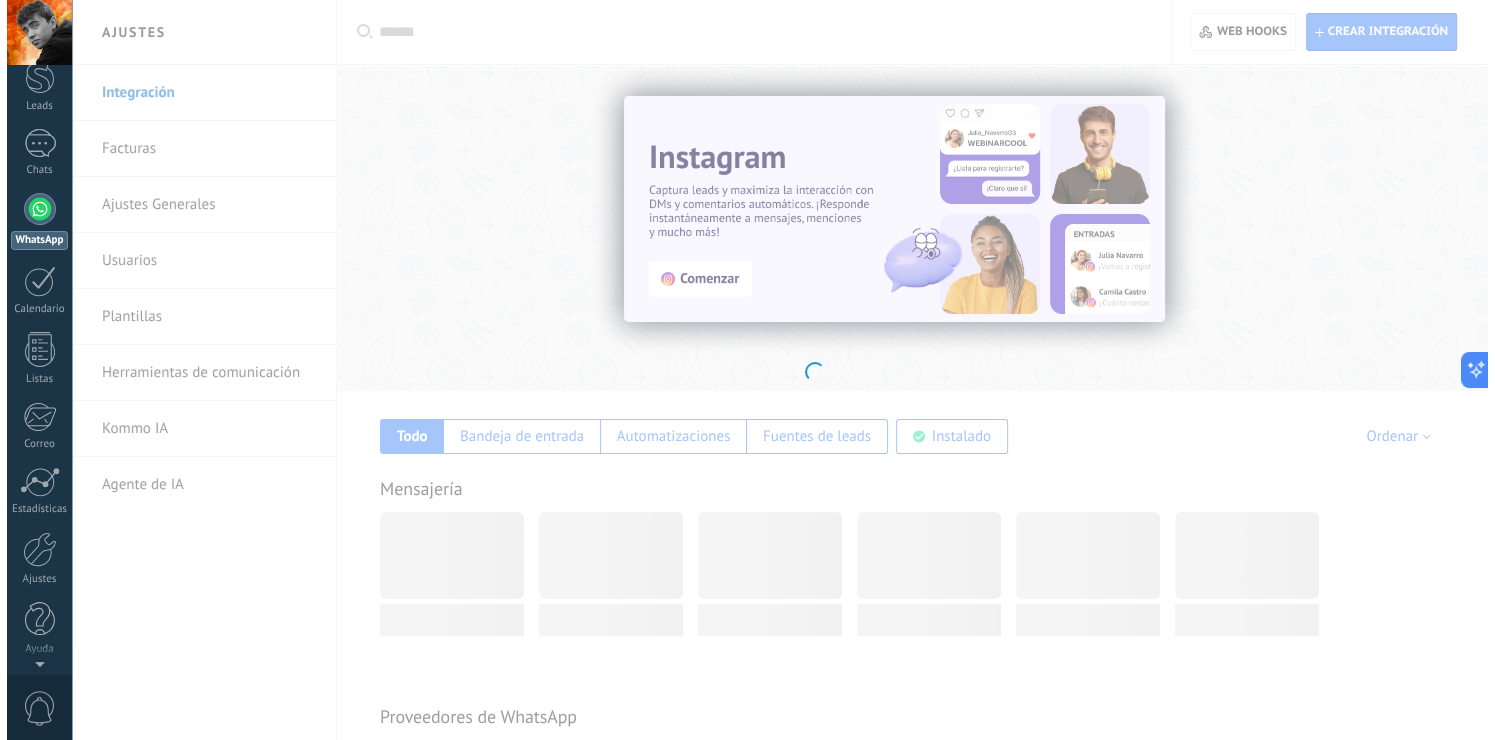 scroll, scrollTop: 0, scrollLeft: 0, axis: both 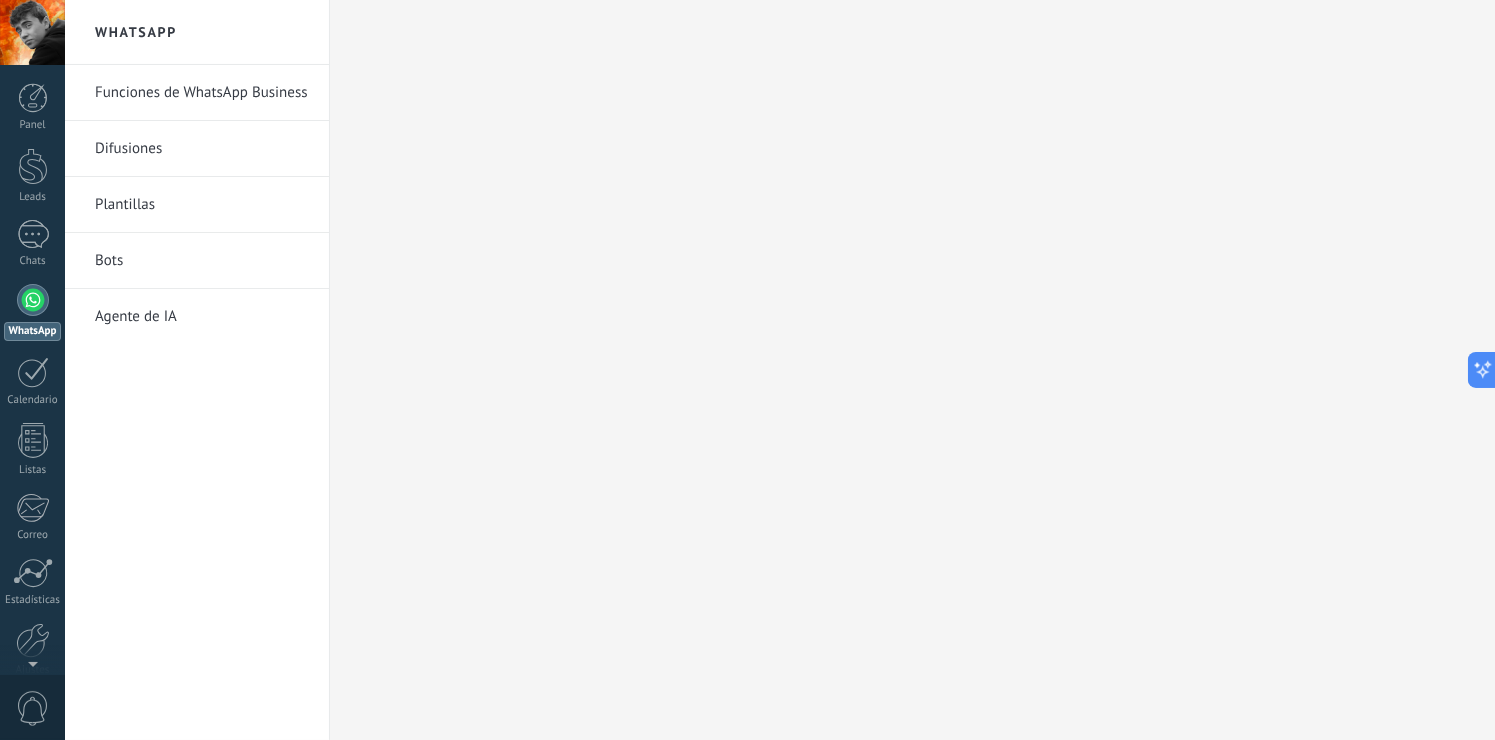 click on "Funciones de WhatsApp Business" at bounding box center (202, 93) 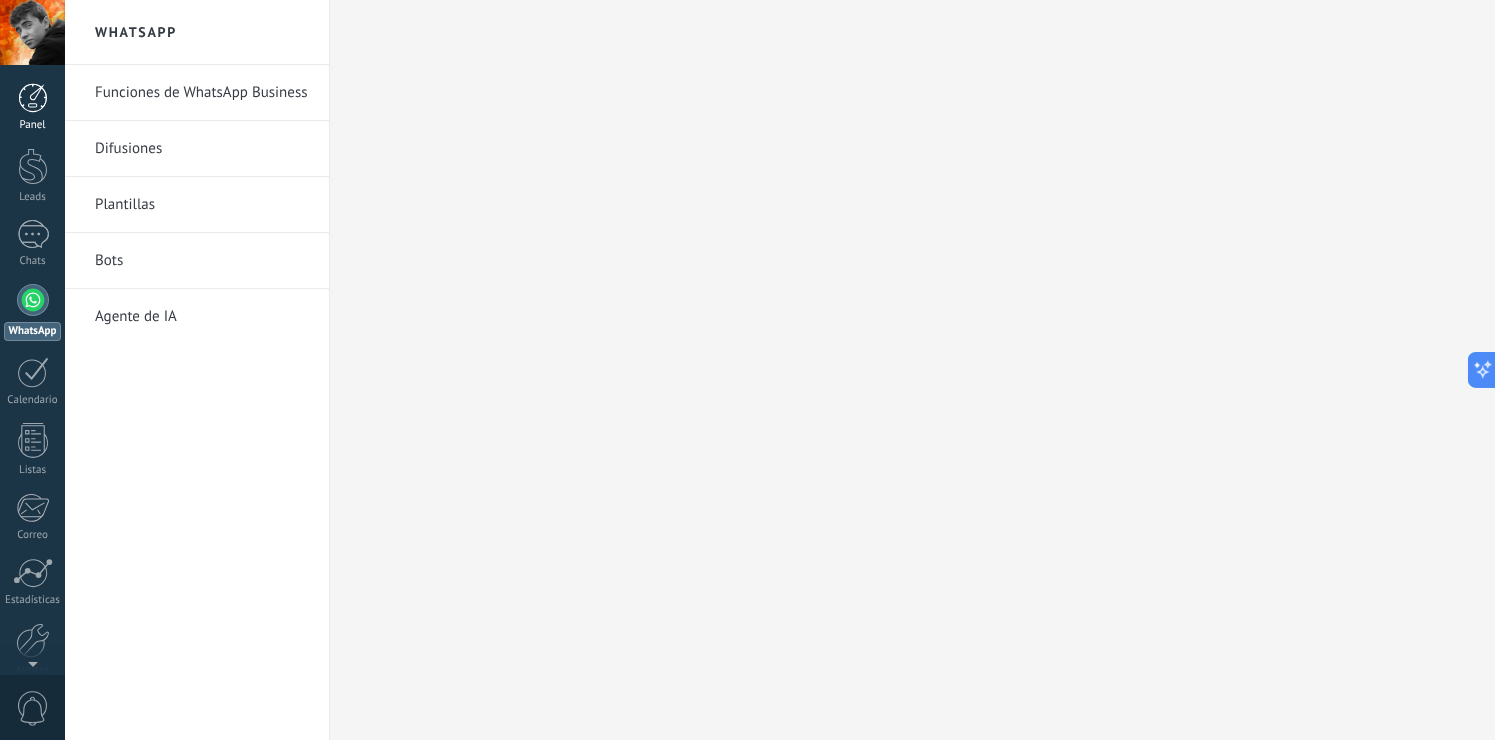 click on "Panel" at bounding box center (32, 107) 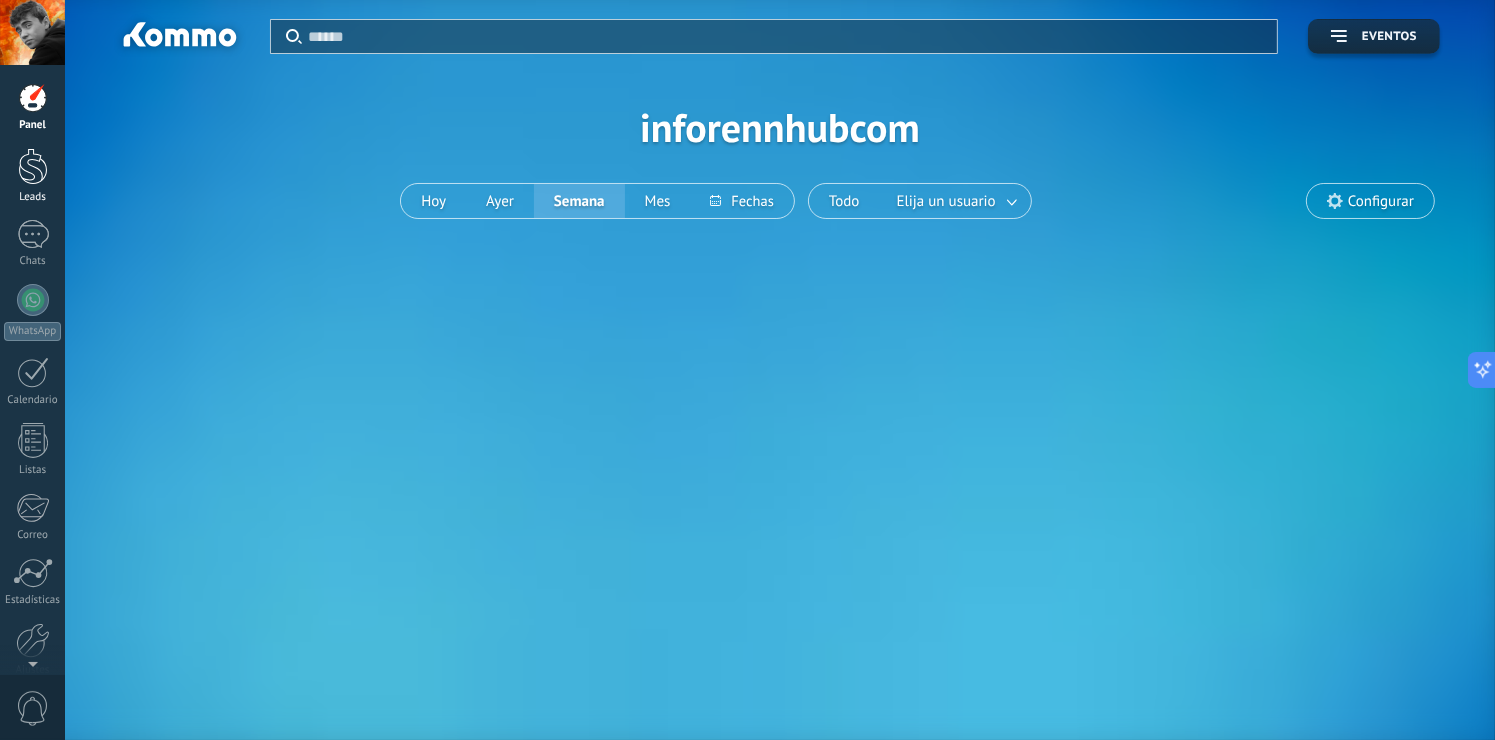 click at bounding box center [33, 166] 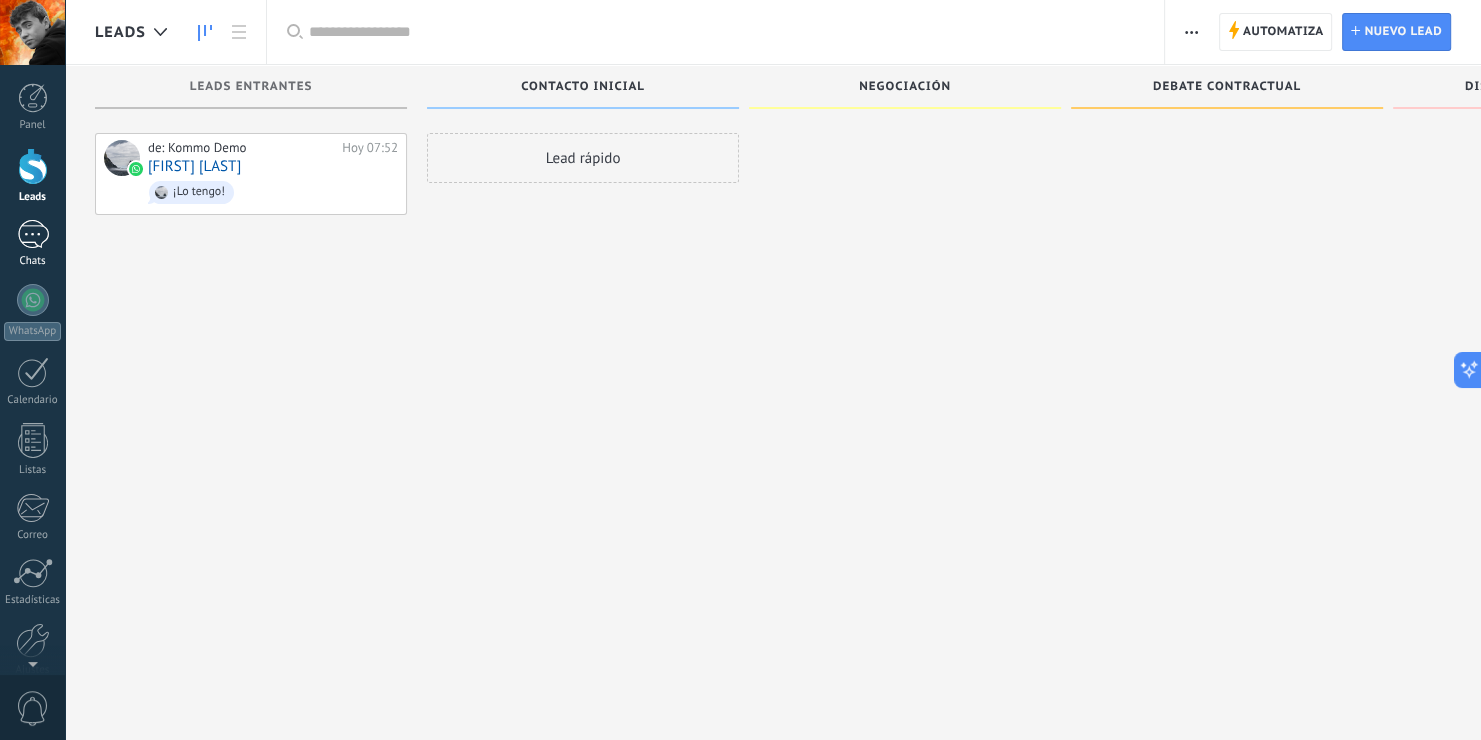 click at bounding box center [33, 234] 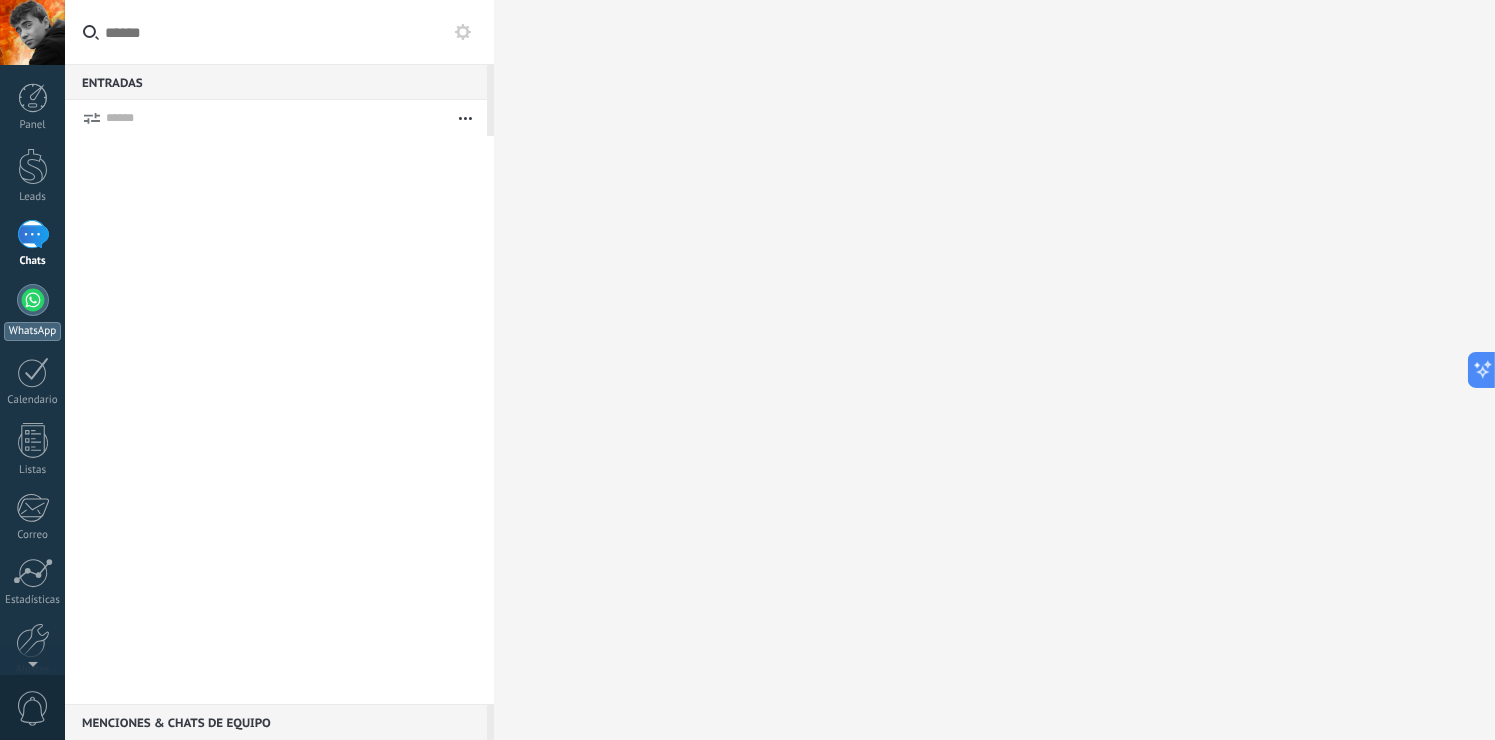 click at bounding box center [33, 300] 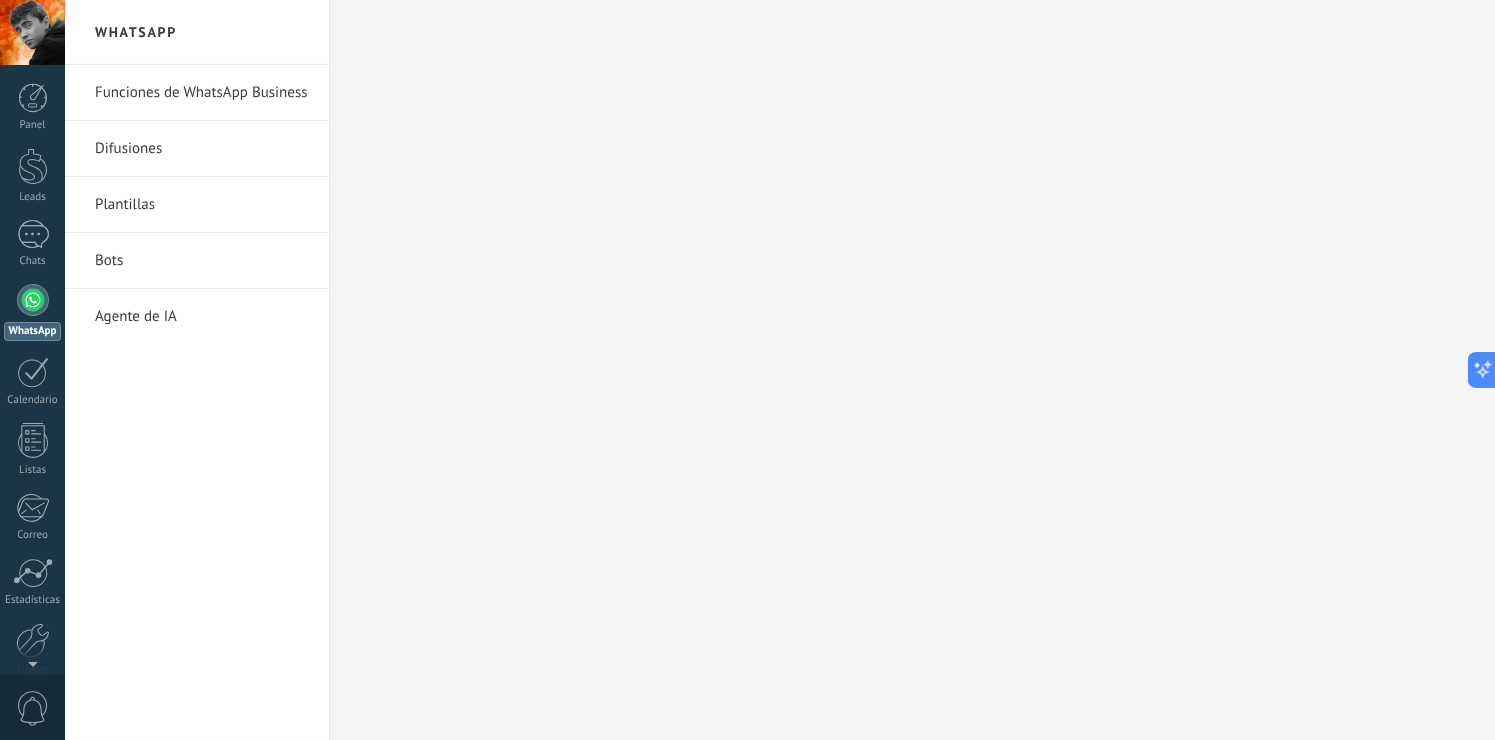 click on "Agente de IA" at bounding box center (202, 317) 